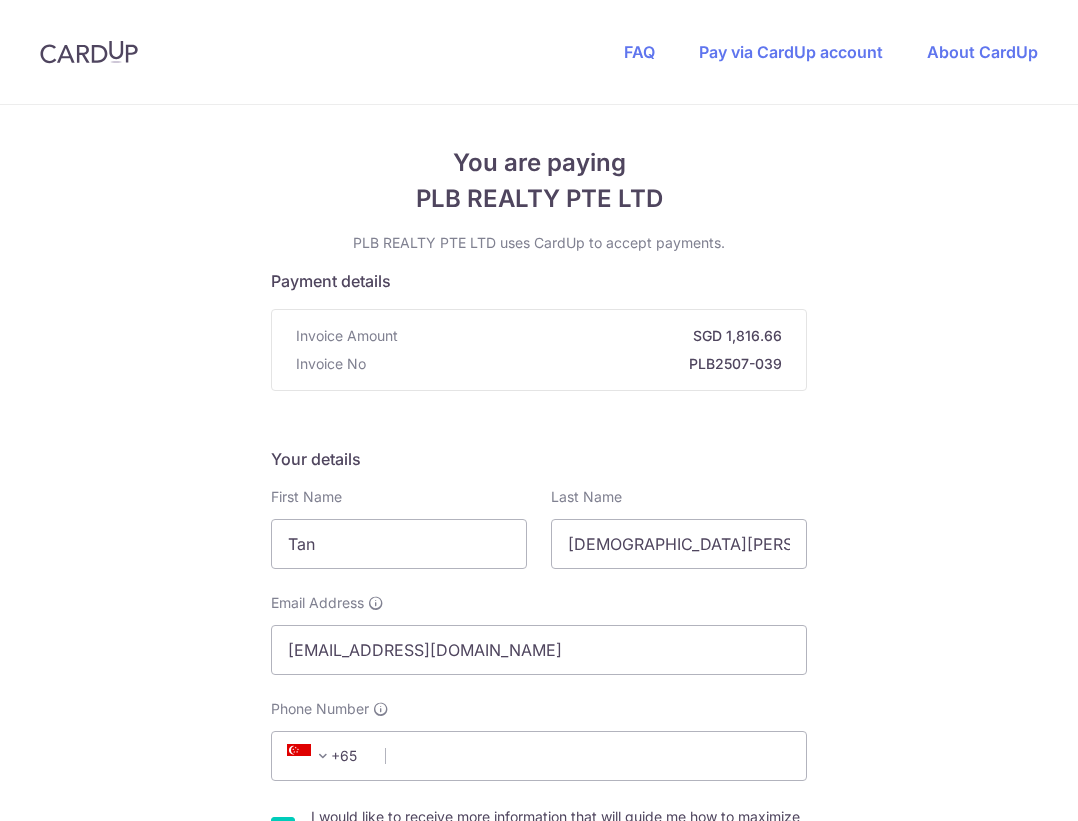 scroll, scrollTop: 0, scrollLeft: 0, axis: both 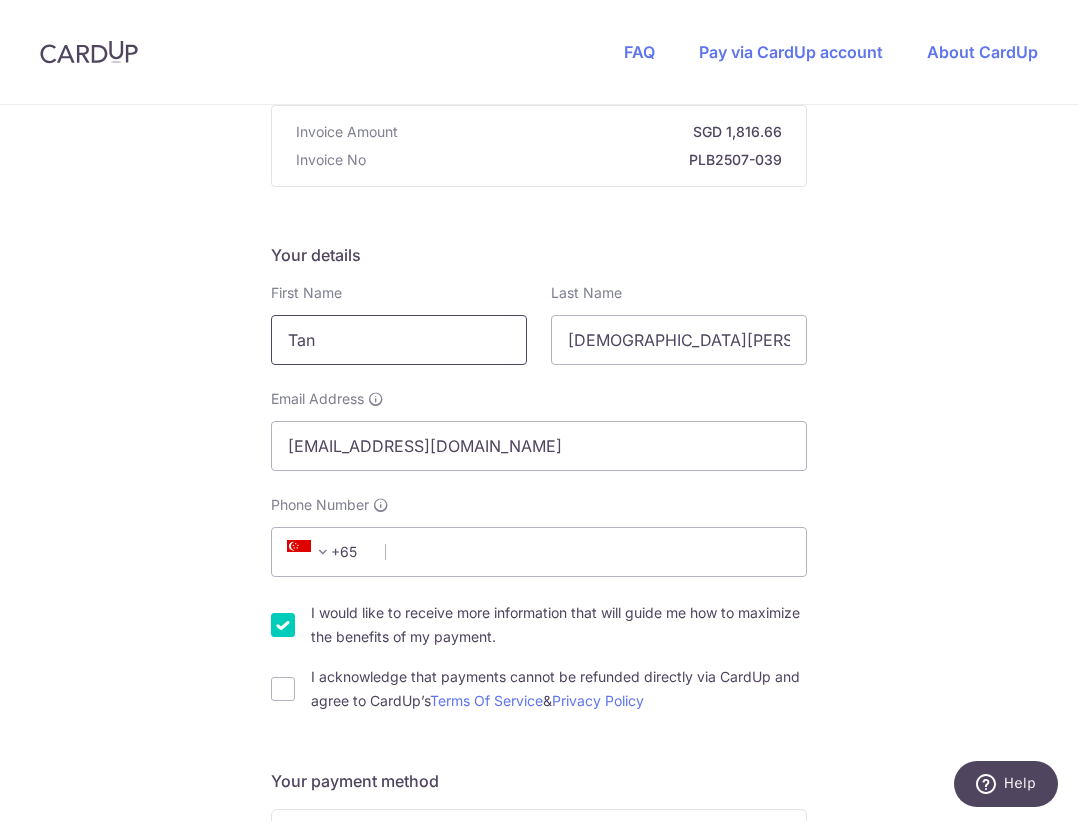 click on "Tan" at bounding box center (399, 340) 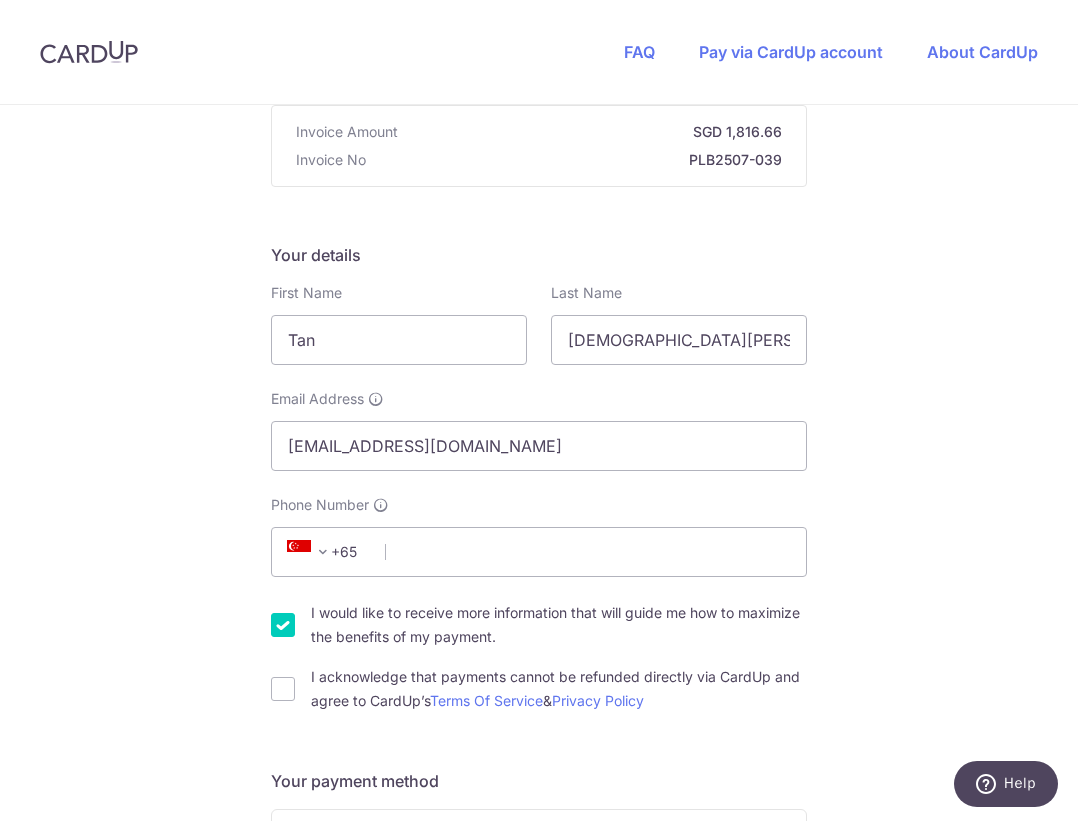 click on "I would like to receive more information that will guide me how to maximize the benefits of my payment." at bounding box center (283, 625) 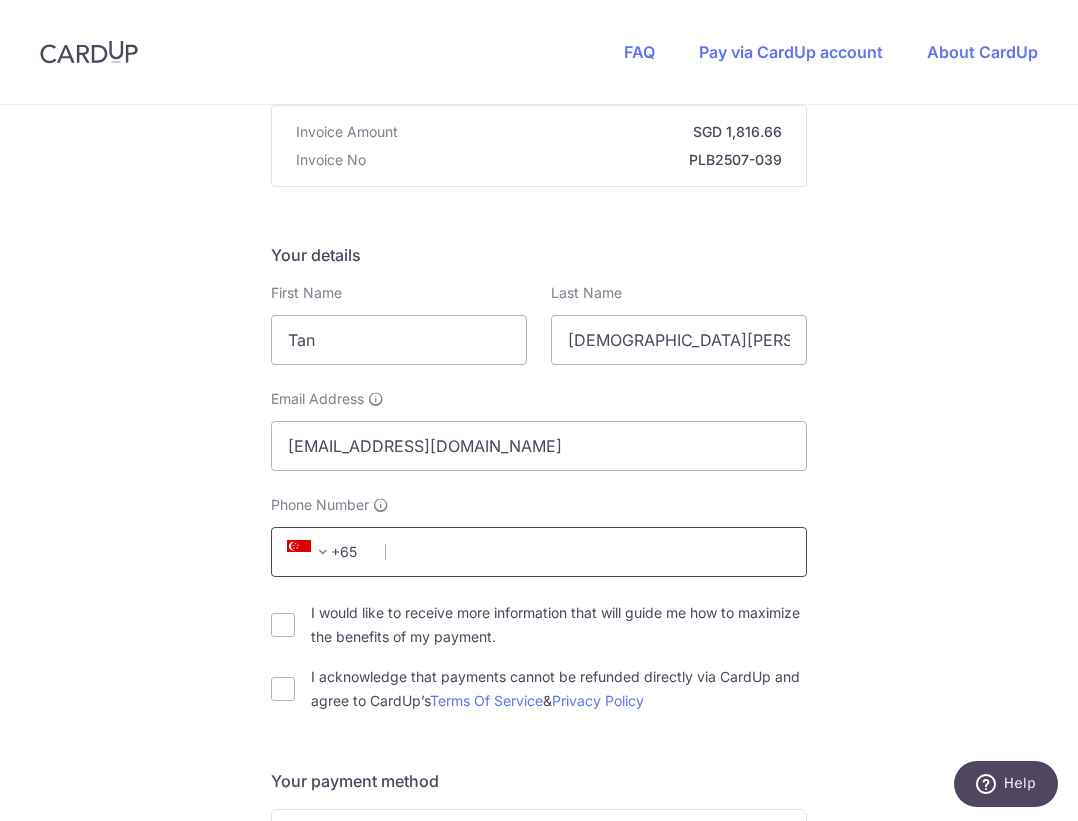 click on "Phone Number" at bounding box center (539, 552) 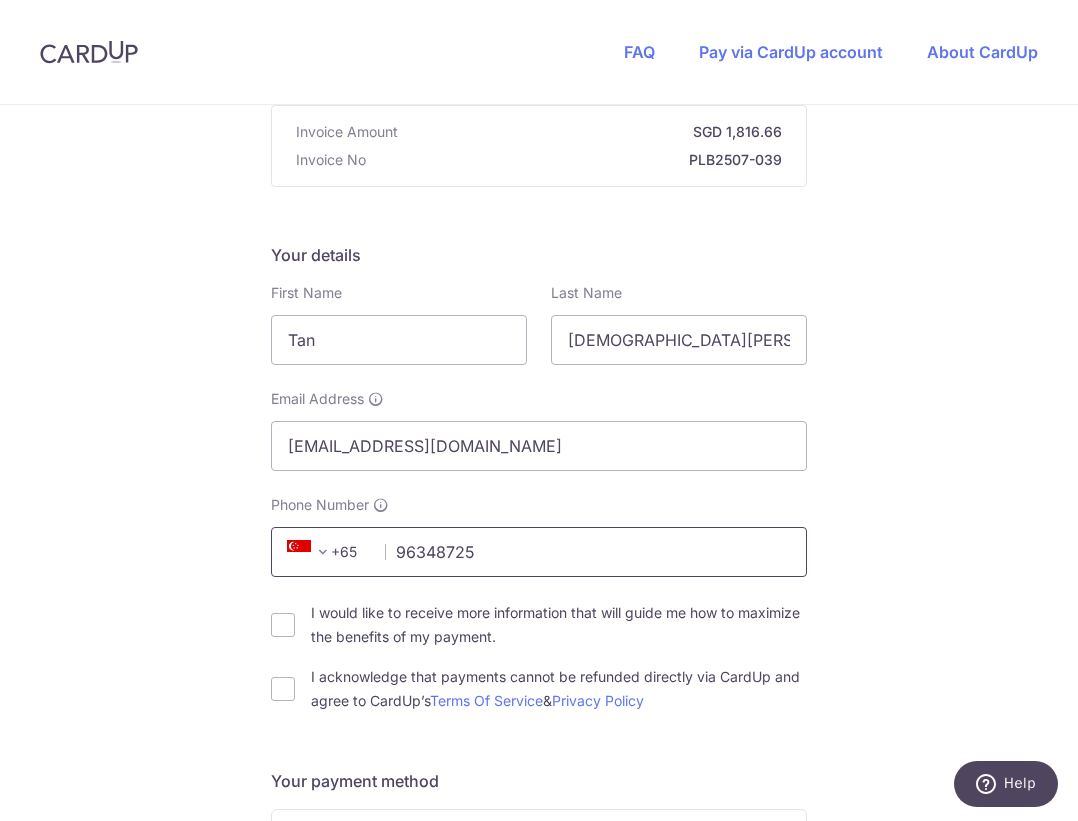 type on "96348725" 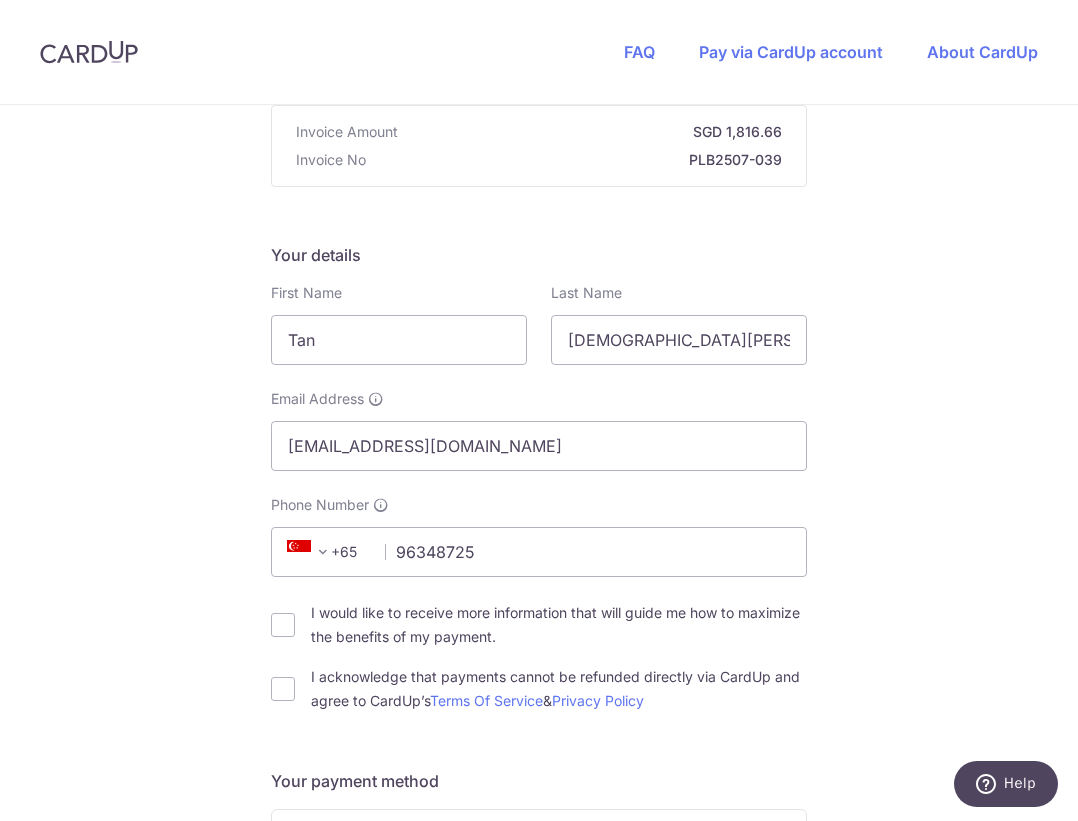 click on "You are paying
PLB REALTY PTE LTD
PLB REALTY PTE LTD uses CardUp to accept payments.
Payment details
Invoice Amount
SGD 1,816.66
Invoice No
PLB2507-039
Your details
First Name
[PERSON_NAME]
Last Name
[PERSON_NAME], [PERSON_NAME]
Email Address
[PERSON_NAME][EMAIL_ADDRESS][DOMAIN_NAME]
Phone Number
+376
+971" at bounding box center (539, 917) 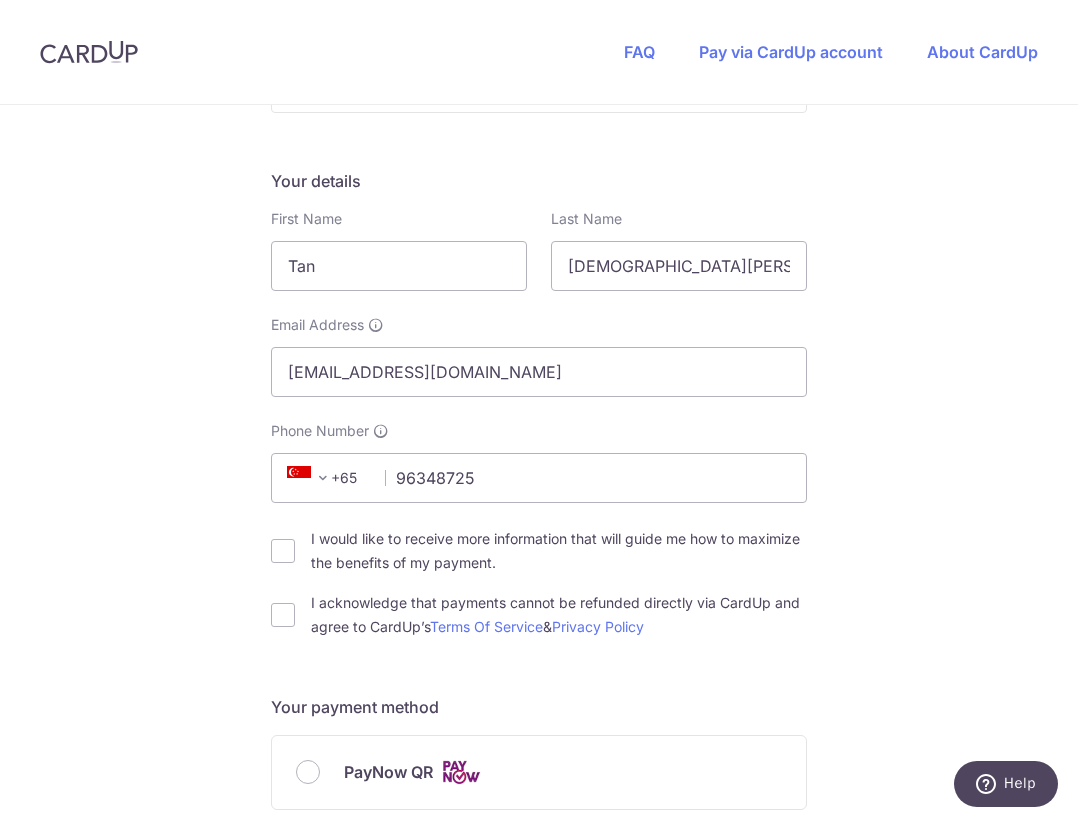 scroll, scrollTop: 306, scrollLeft: 0, axis: vertical 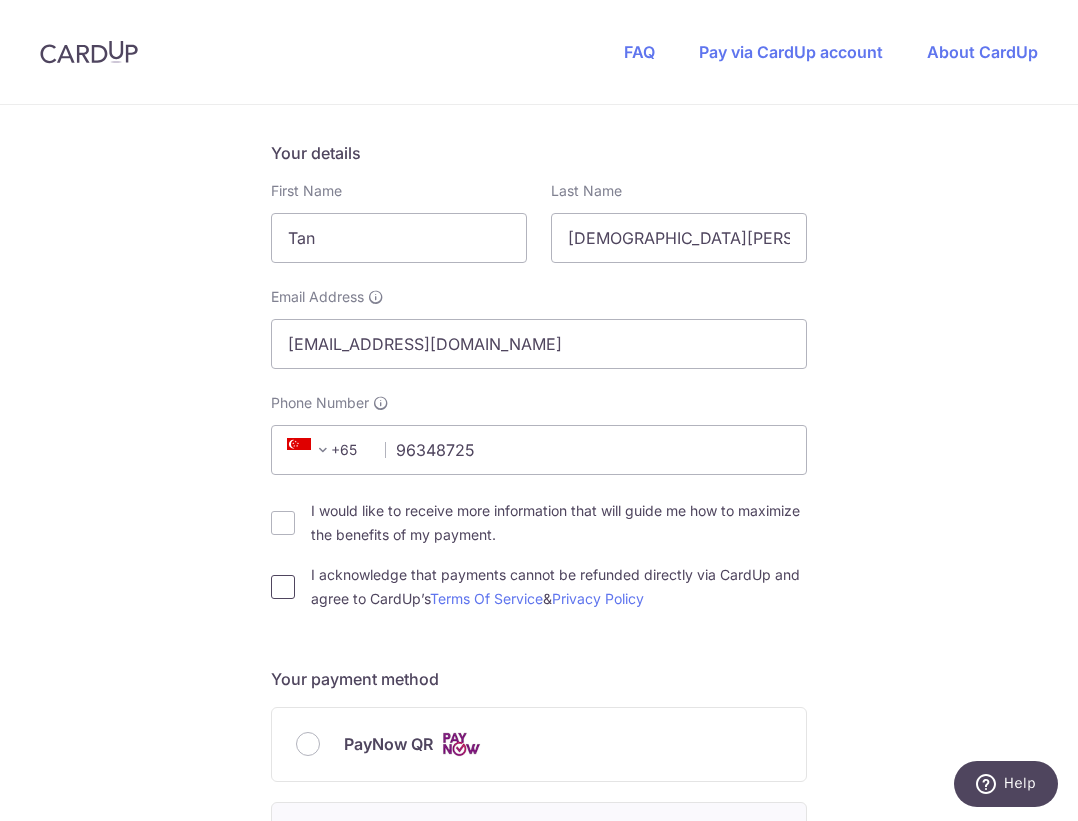click on "I acknowledge that payments cannot be refunded directly via CardUp and agree to CardUp’s
Terms Of Service  &
Privacy Policy" at bounding box center (283, 587) 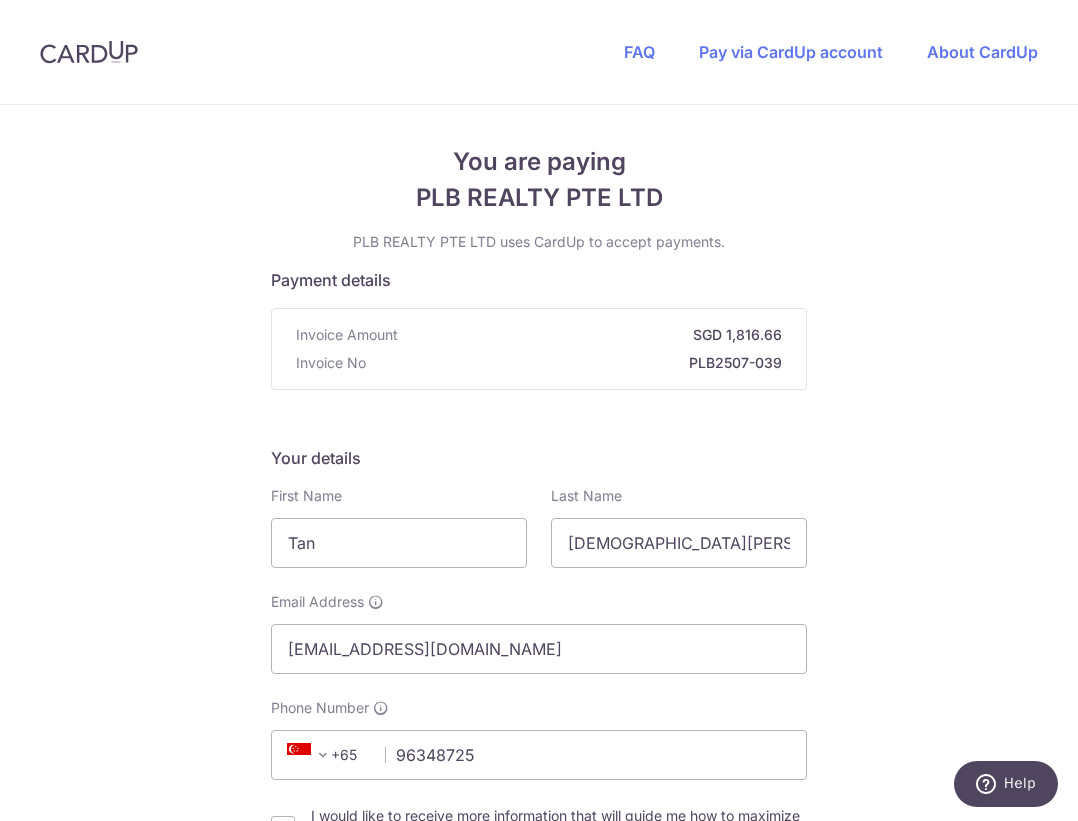 scroll, scrollTop: 0, scrollLeft: 0, axis: both 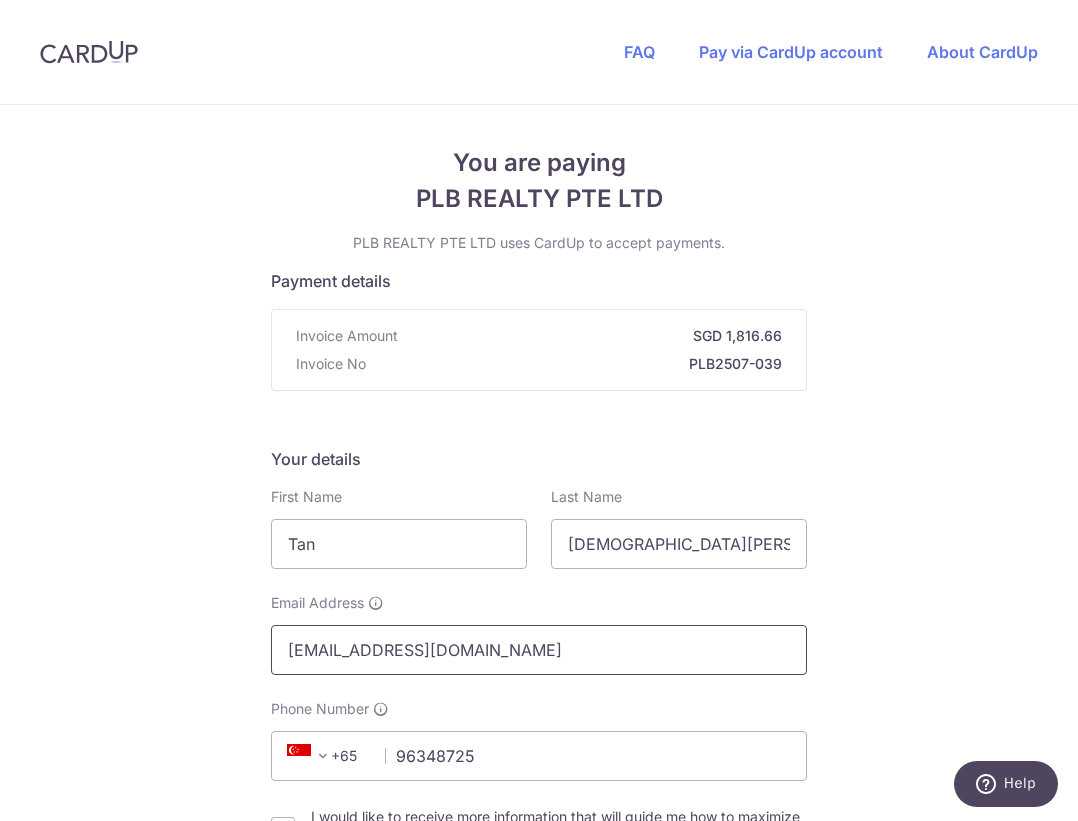 drag, startPoint x: 476, startPoint y: 642, endPoint x: 223, endPoint y: 613, distance: 254.65663 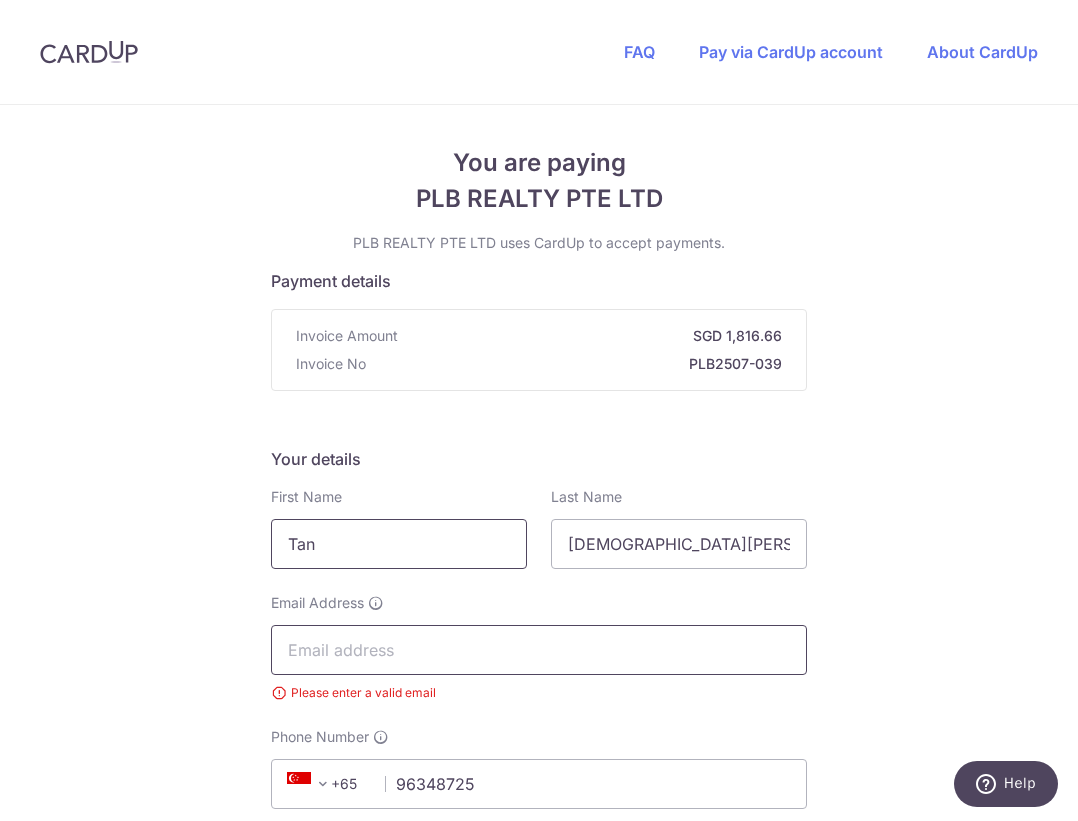 type 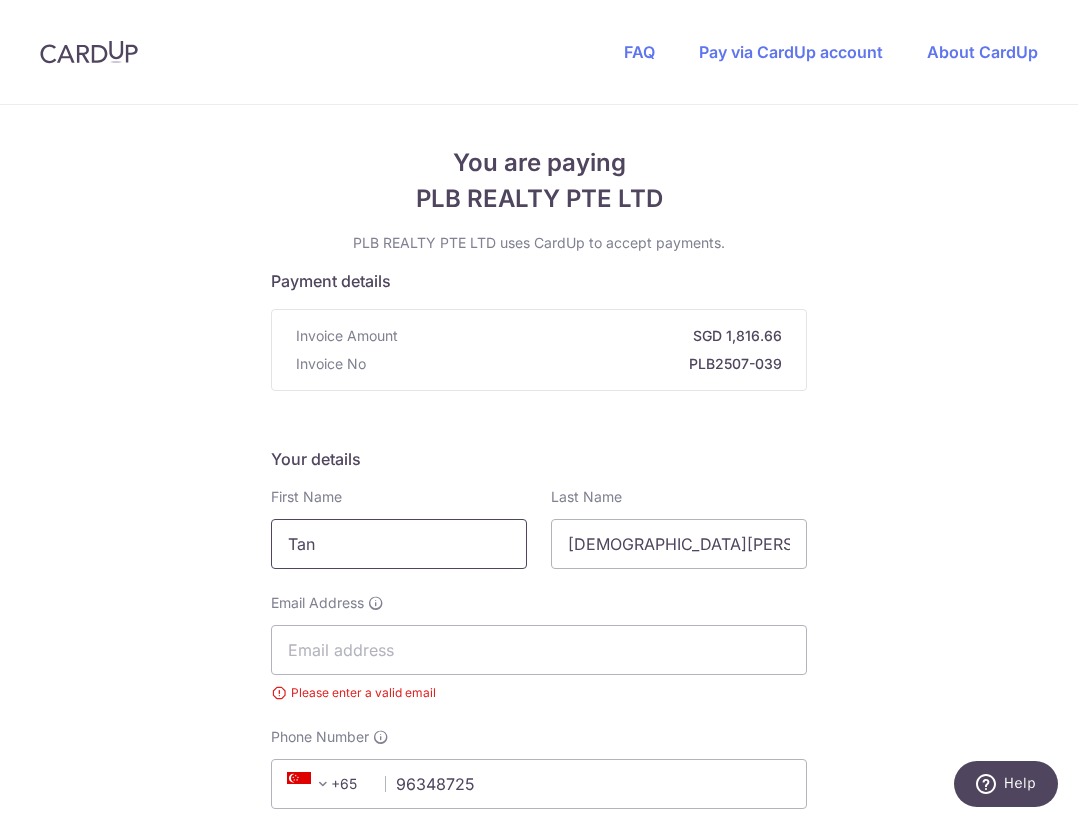 drag, startPoint x: 370, startPoint y: 549, endPoint x: 200, endPoint y: 531, distance: 170.95029 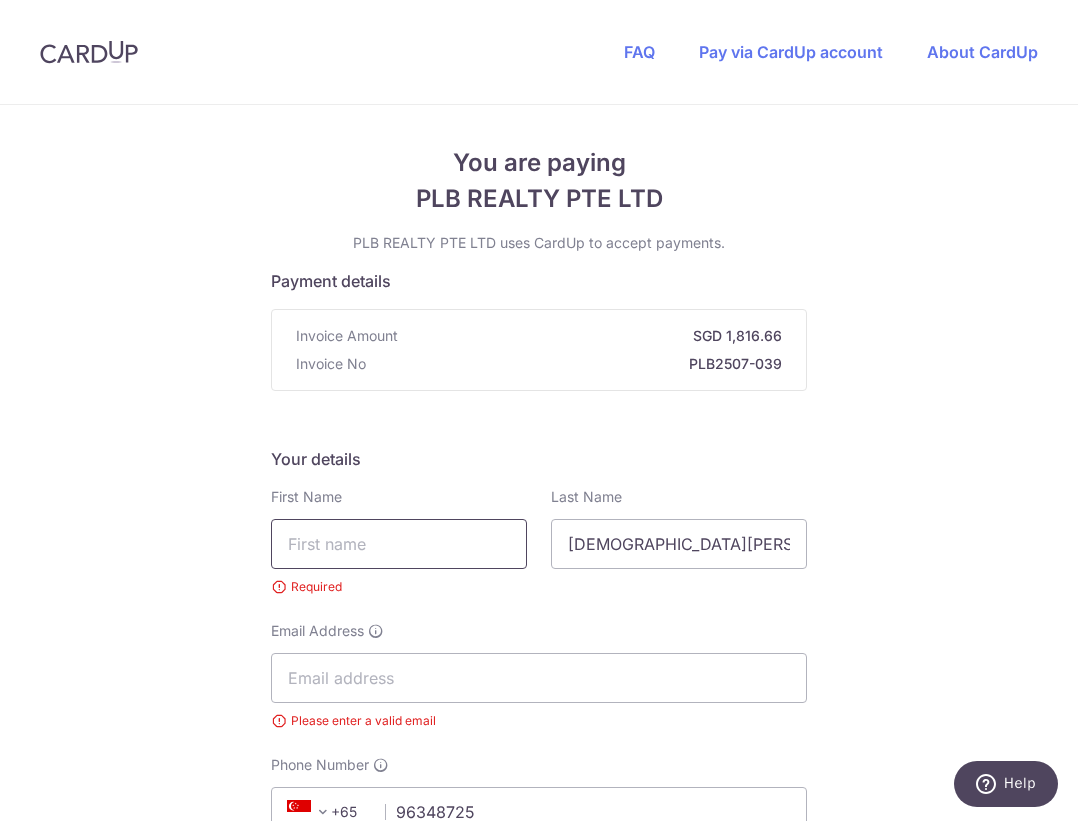 type 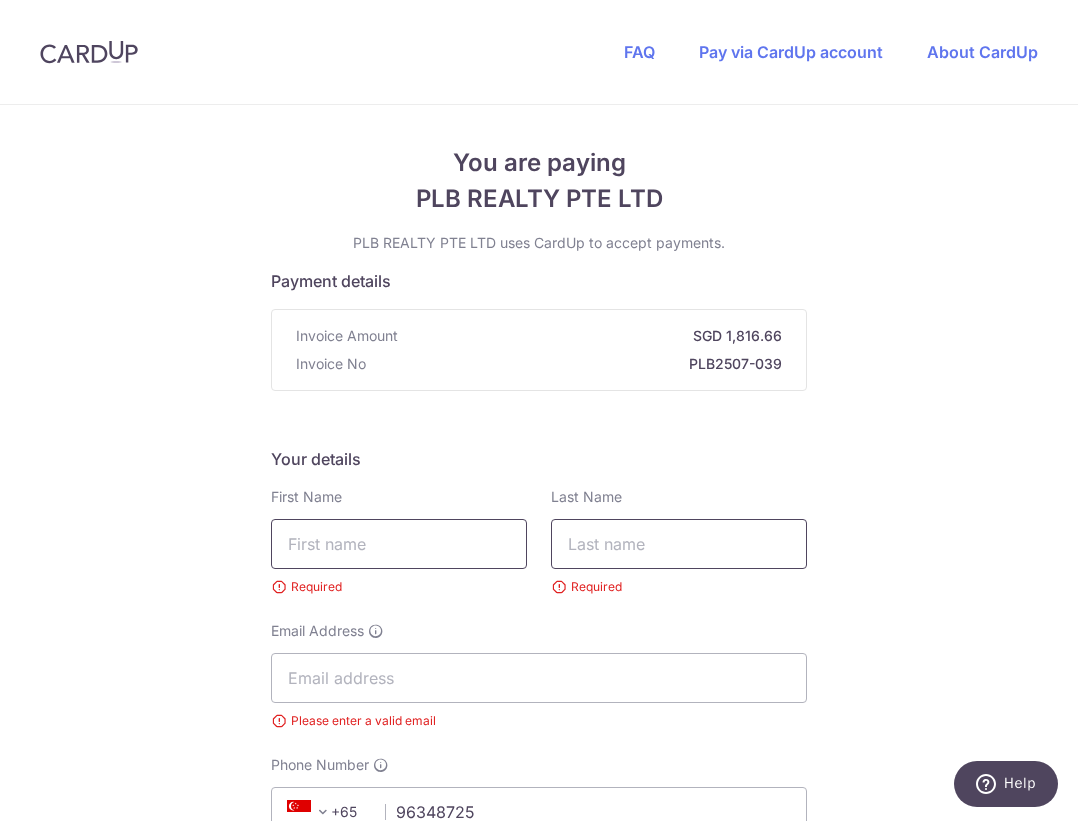 type 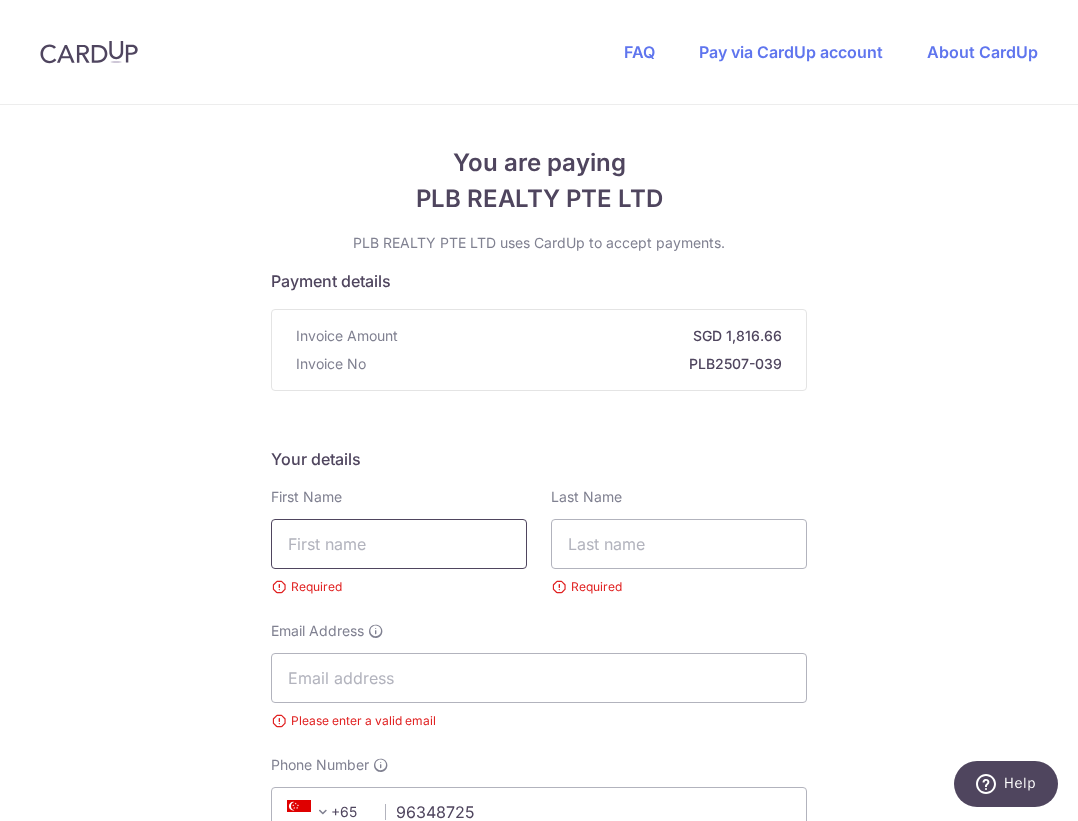 click at bounding box center (399, 544) 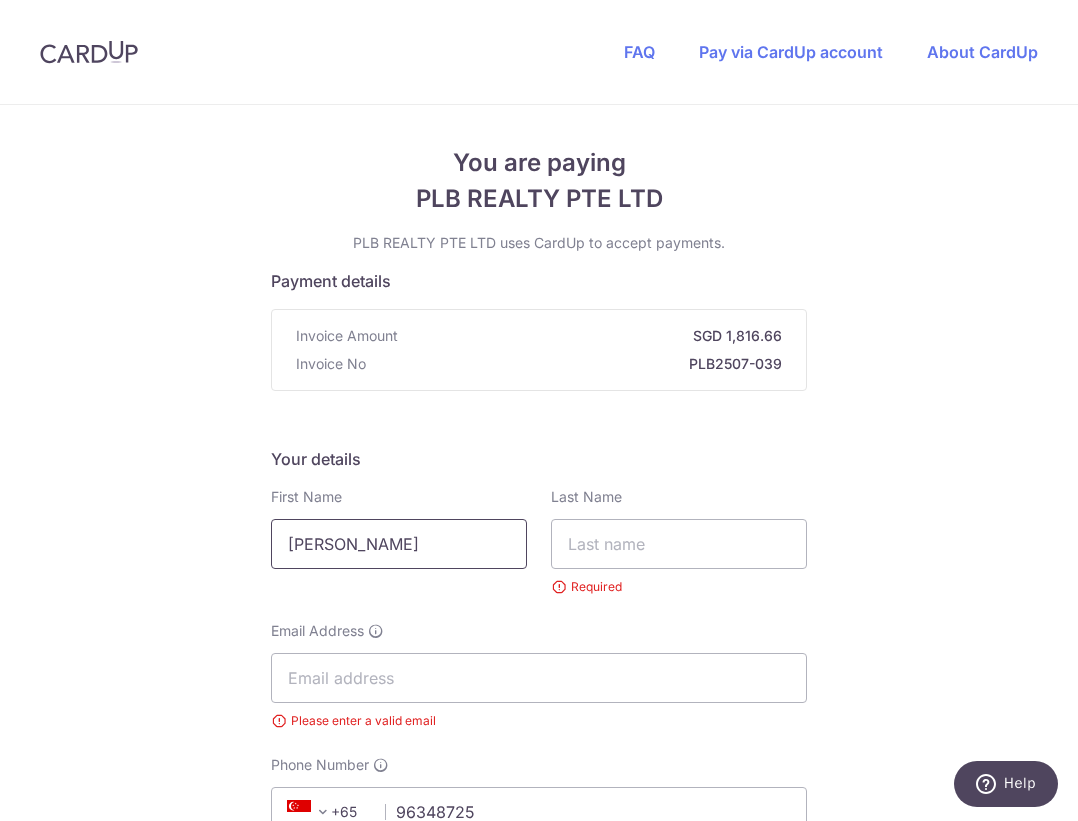 type on "[PERSON_NAME]" 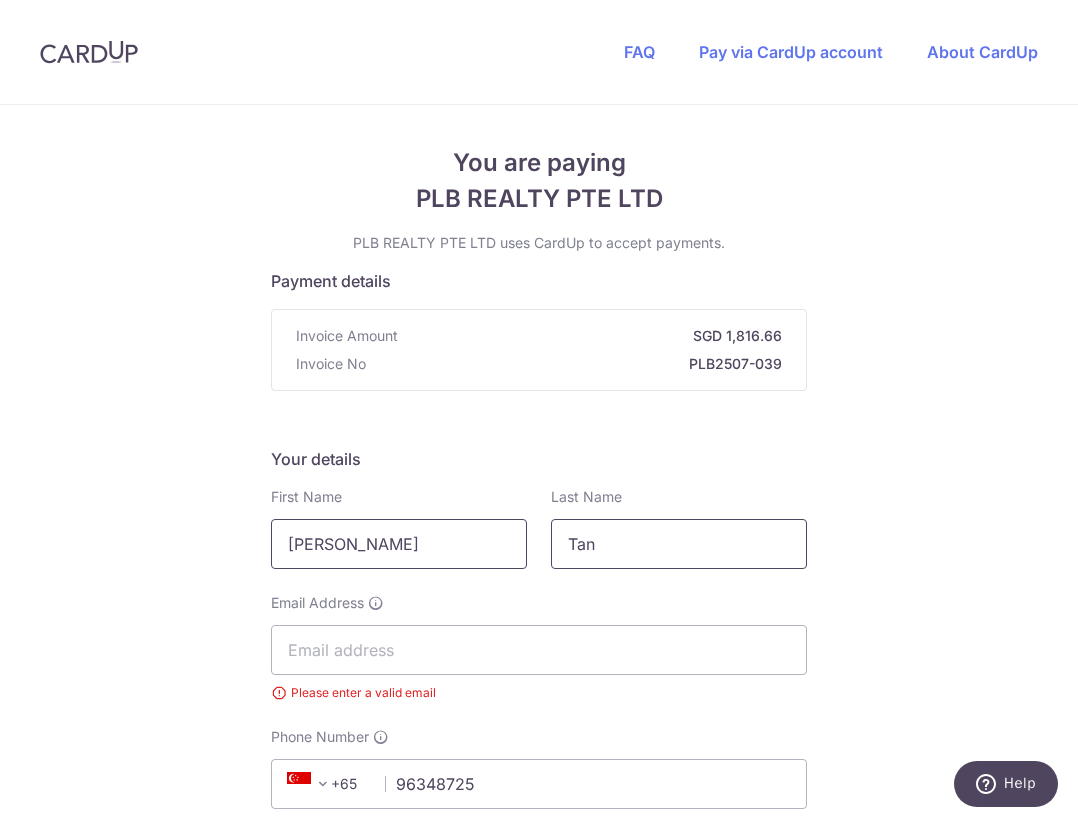 type on "Tan" 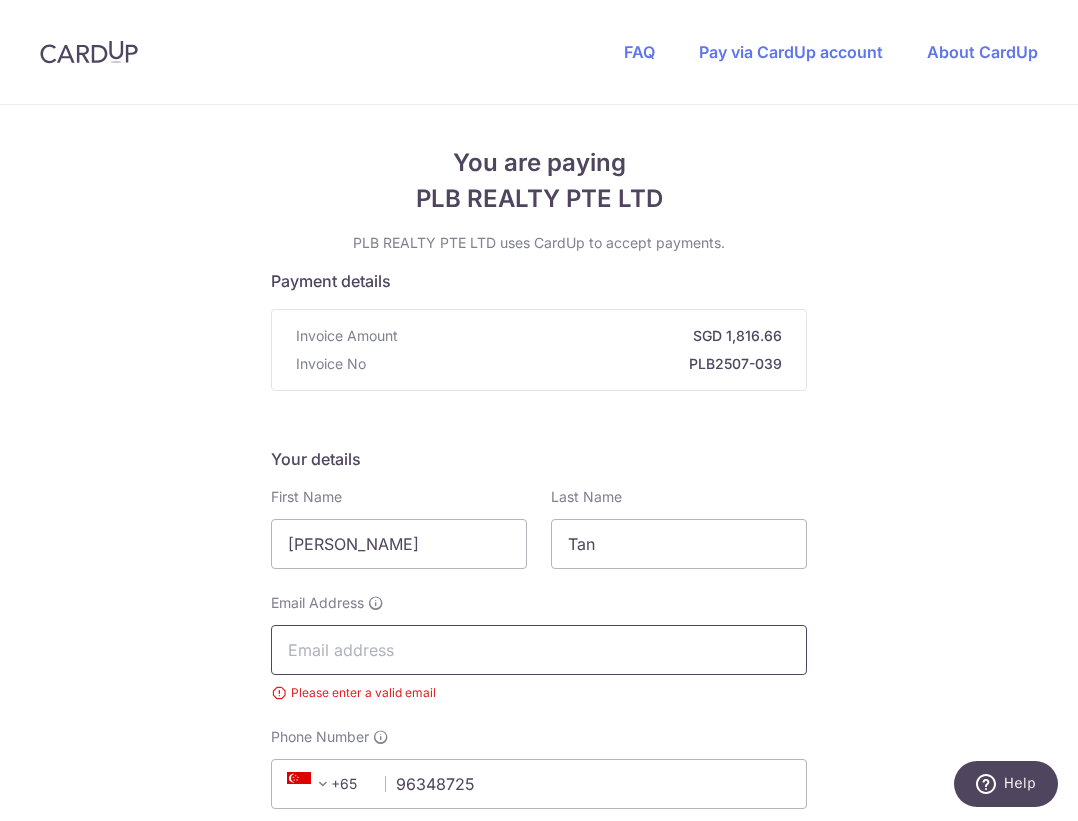 click on "Email Address" at bounding box center (539, 650) 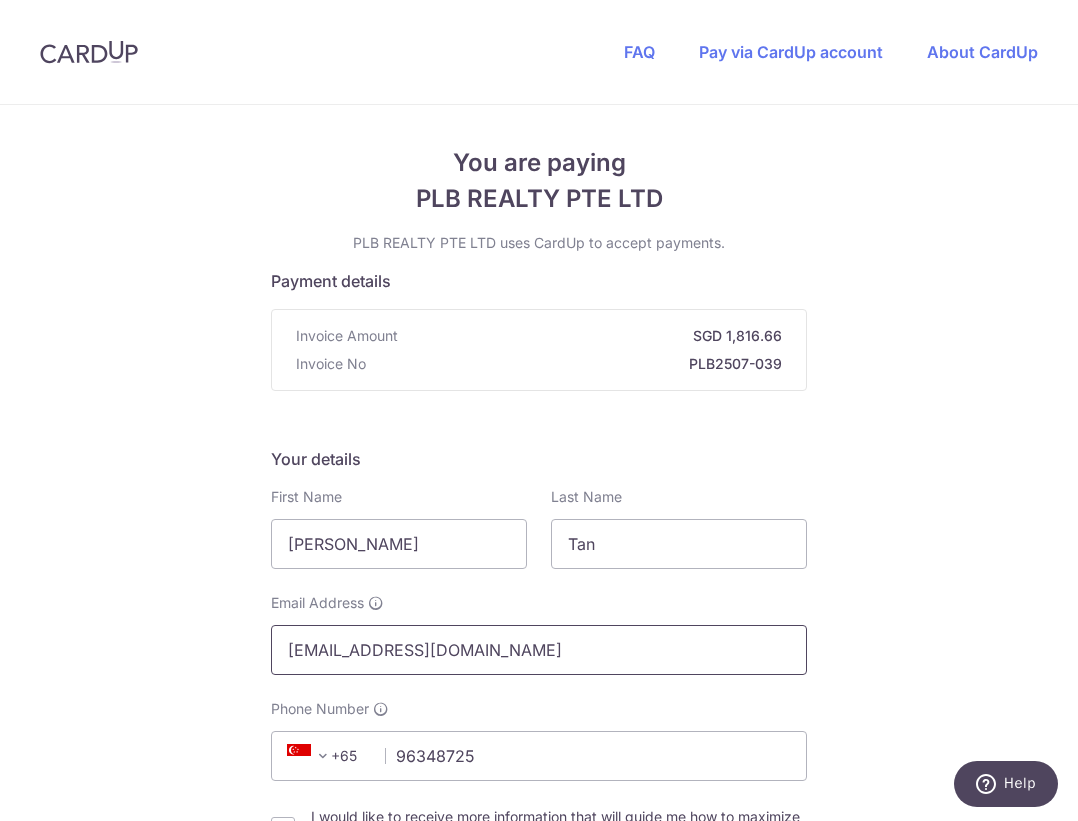 type on "[EMAIL_ADDRESS][DOMAIN_NAME]" 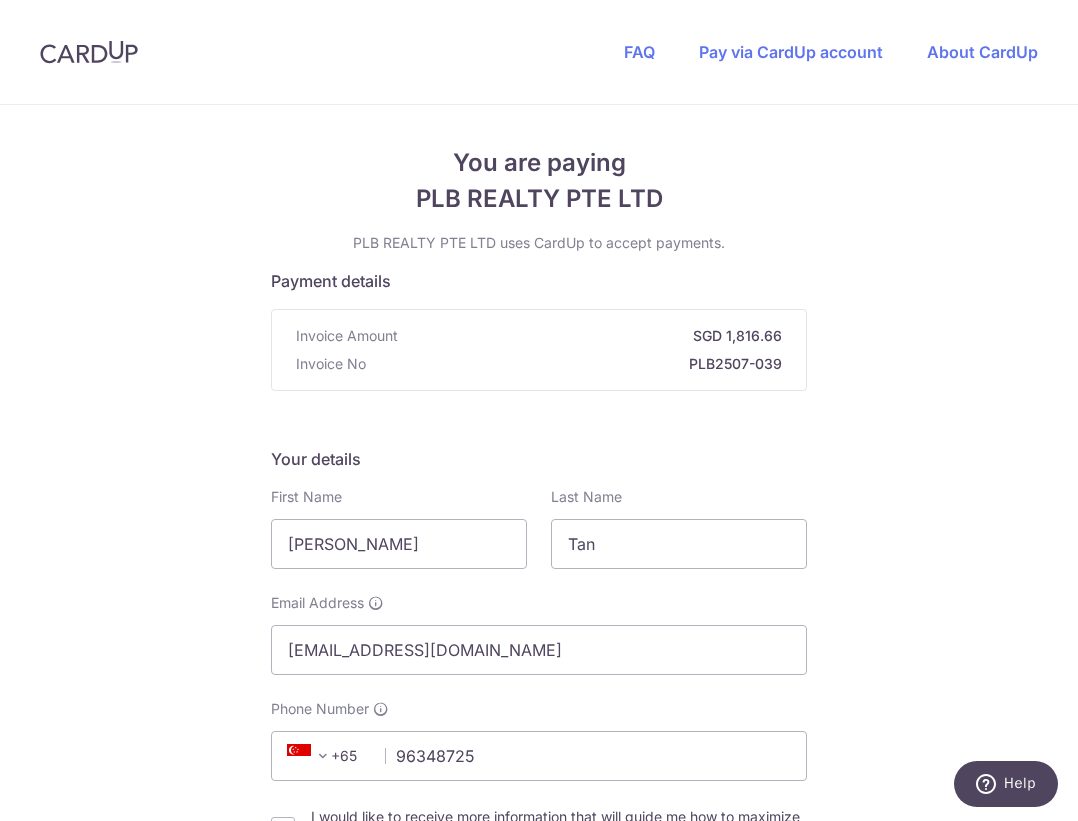 drag, startPoint x: 100, startPoint y: 614, endPoint x: 111, endPoint y: 600, distance: 17.804493 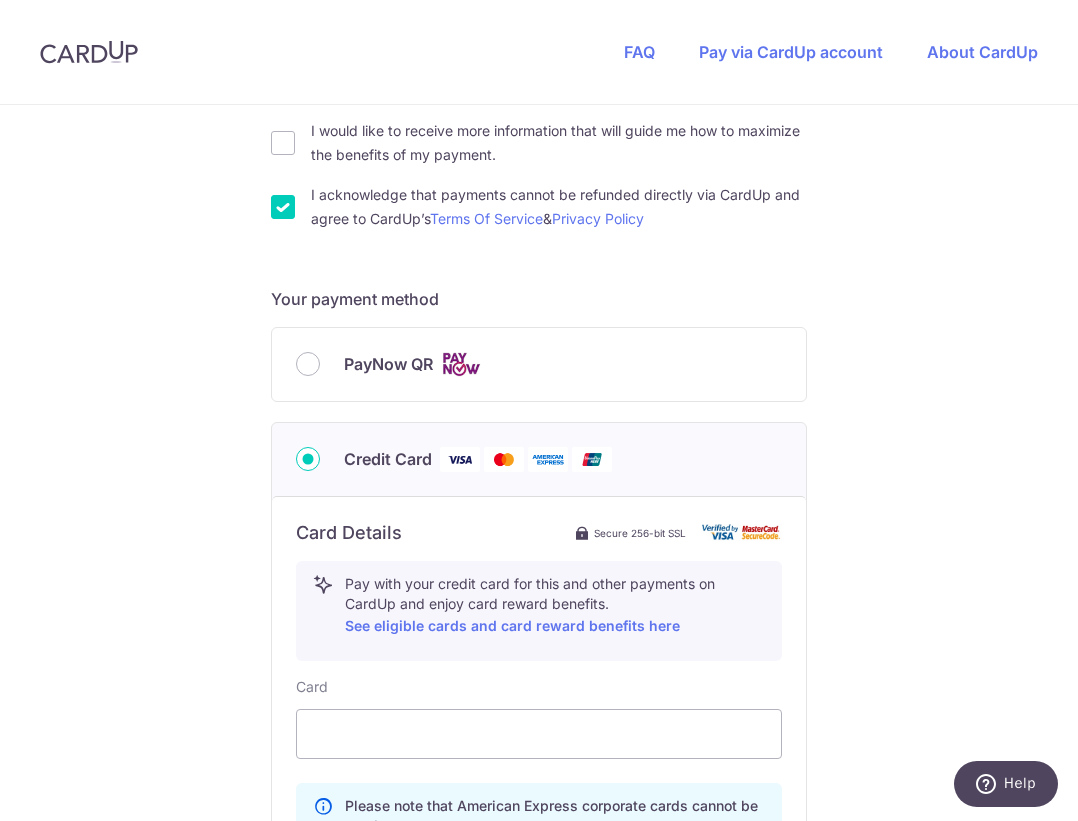 scroll, scrollTop: 714, scrollLeft: 0, axis: vertical 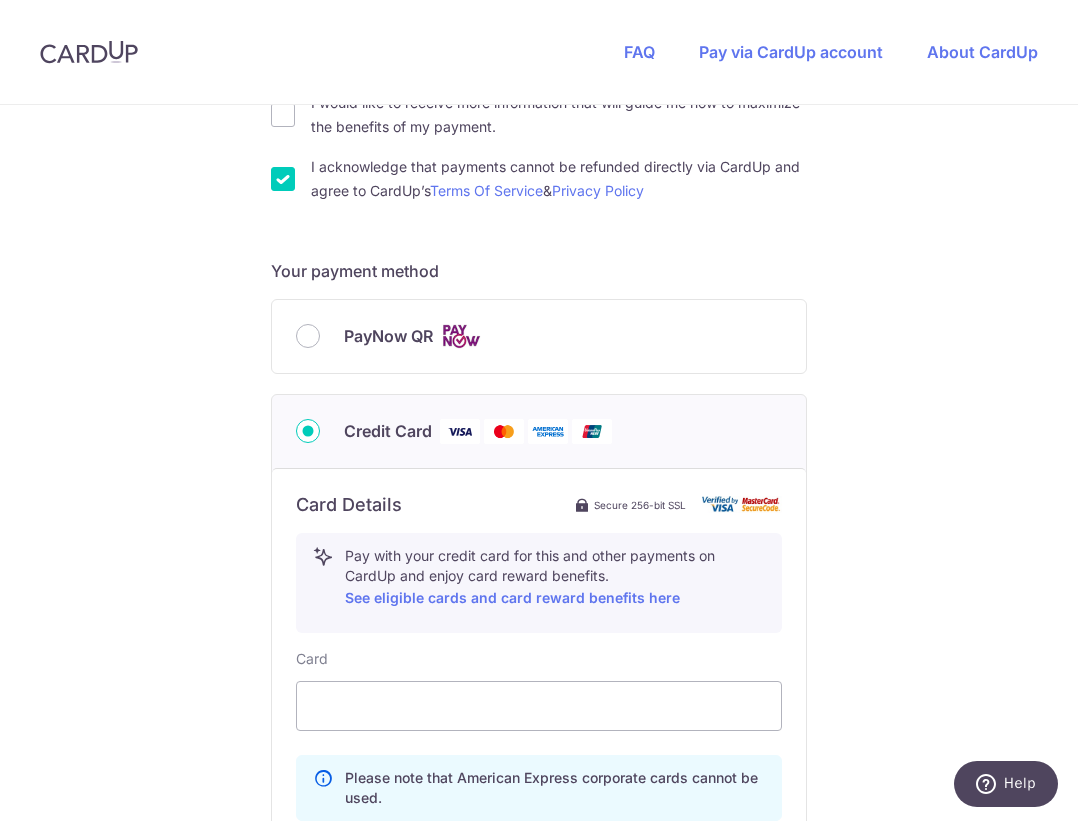 click on "Card Details
Secure 256-bit SSL
Pay with your credit card for this and other payments on CardUp and enjoy card reward benefits. See eligible cards and card reward benefits here
Card
Please note that American Express corporate cards cannot be used.
Country of Billing Address
[GEOGRAPHIC_DATA]
[GEOGRAPHIC_DATA]
[GEOGRAPHIC_DATA]
[GEOGRAPHIC_DATA]
[US_STATE]
[GEOGRAPHIC_DATA]
[GEOGRAPHIC_DATA]
[GEOGRAPHIC_DATA]
[GEOGRAPHIC_DATA]
[GEOGRAPHIC_DATA]
[GEOGRAPHIC_DATA]
[GEOGRAPHIC_DATA]
[GEOGRAPHIC_DATA]
[GEOGRAPHIC_DATA]
[GEOGRAPHIC_DATA]
[GEOGRAPHIC_DATA]
[GEOGRAPHIC_DATA]
[GEOGRAPHIC_DATA]" at bounding box center [539, 848] 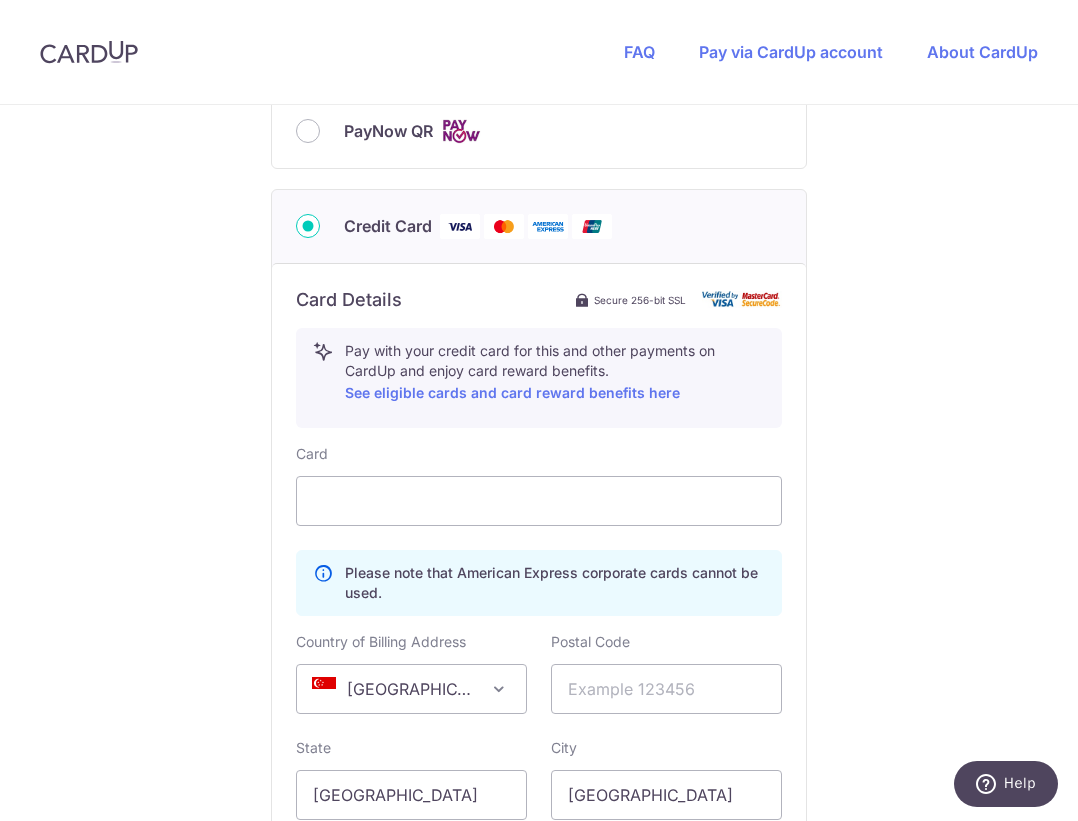 scroll, scrollTop: 1020, scrollLeft: 0, axis: vertical 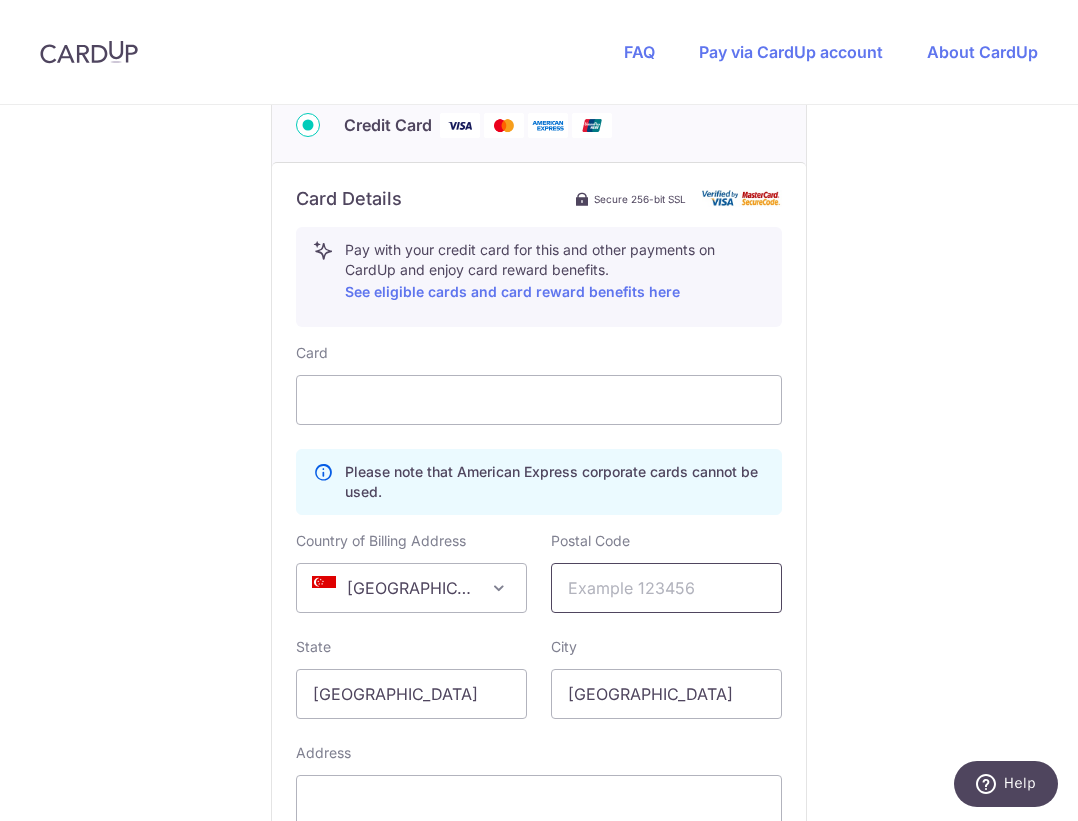 click at bounding box center (666, 588) 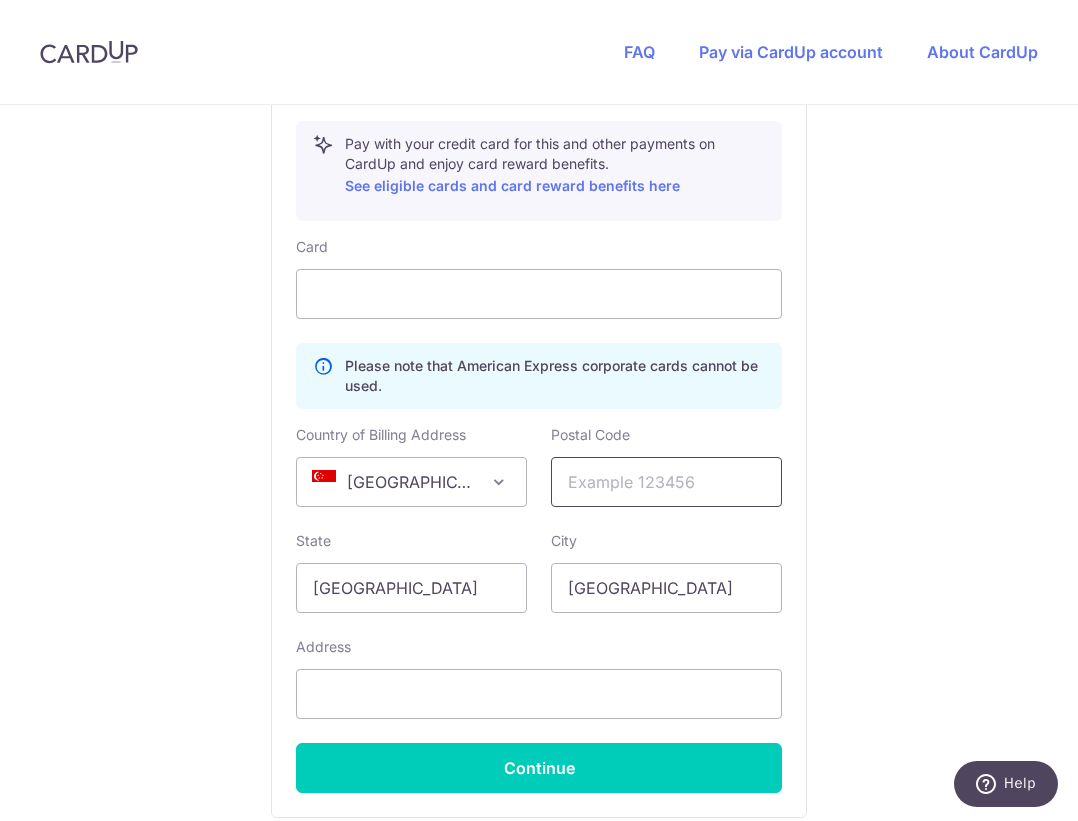 scroll, scrollTop: 1122, scrollLeft: 0, axis: vertical 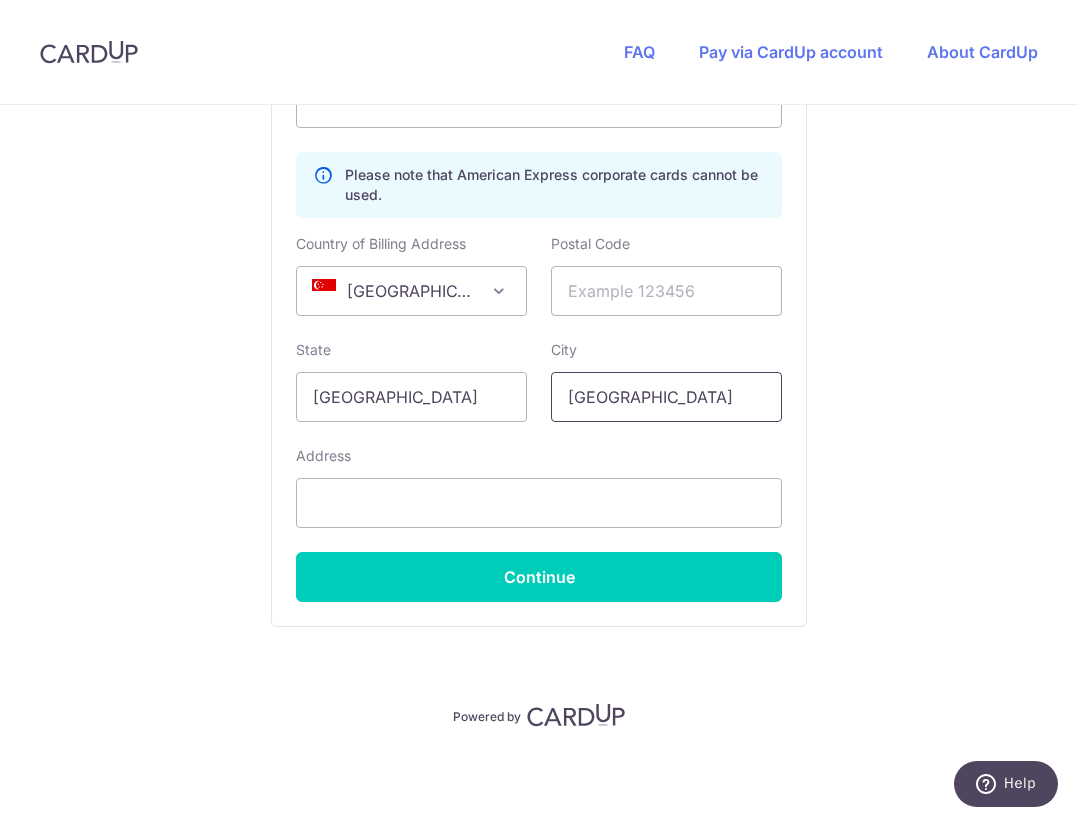 click on "[GEOGRAPHIC_DATA]" at bounding box center [666, 397] 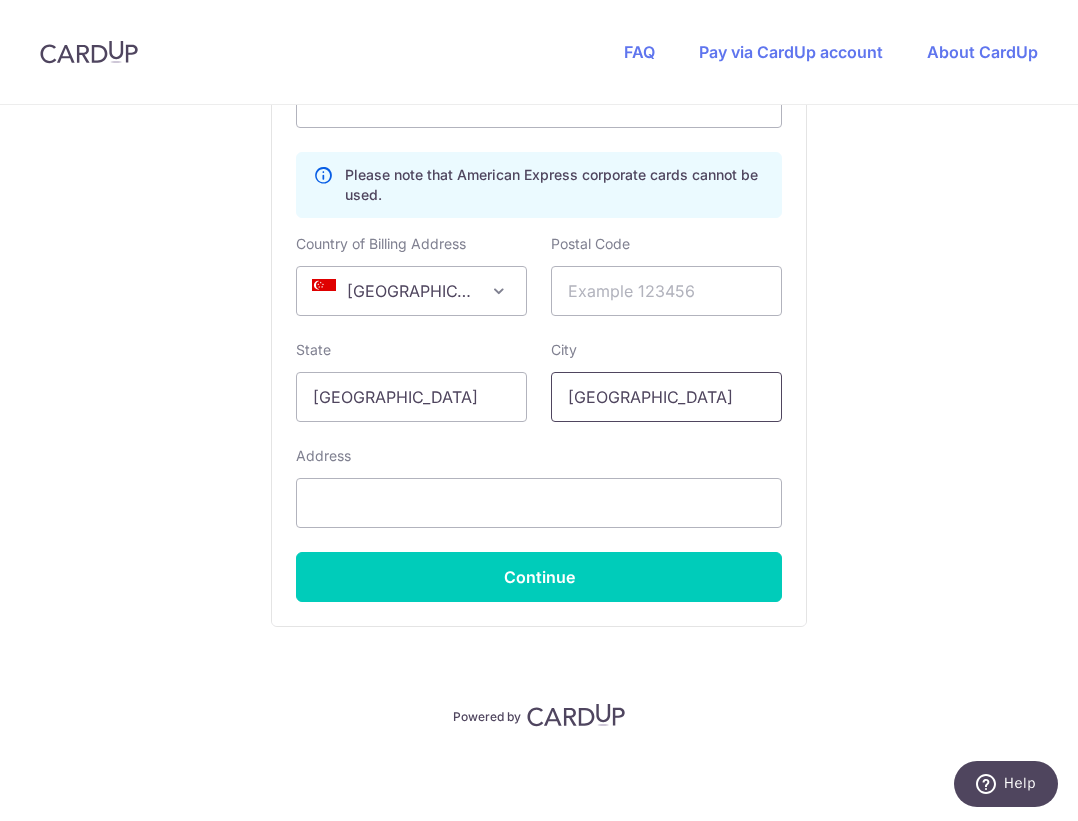 click on "[GEOGRAPHIC_DATA]" at bounding box center (666, 397) 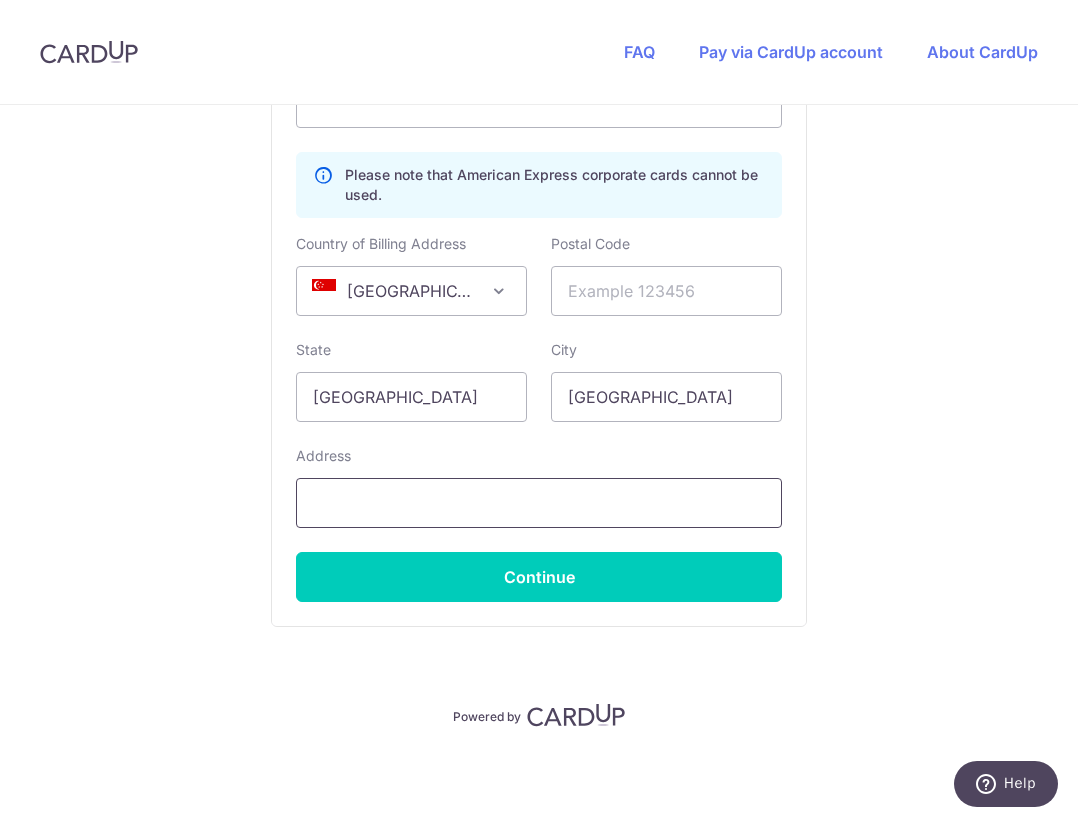 click at bounding box center [539, 503] 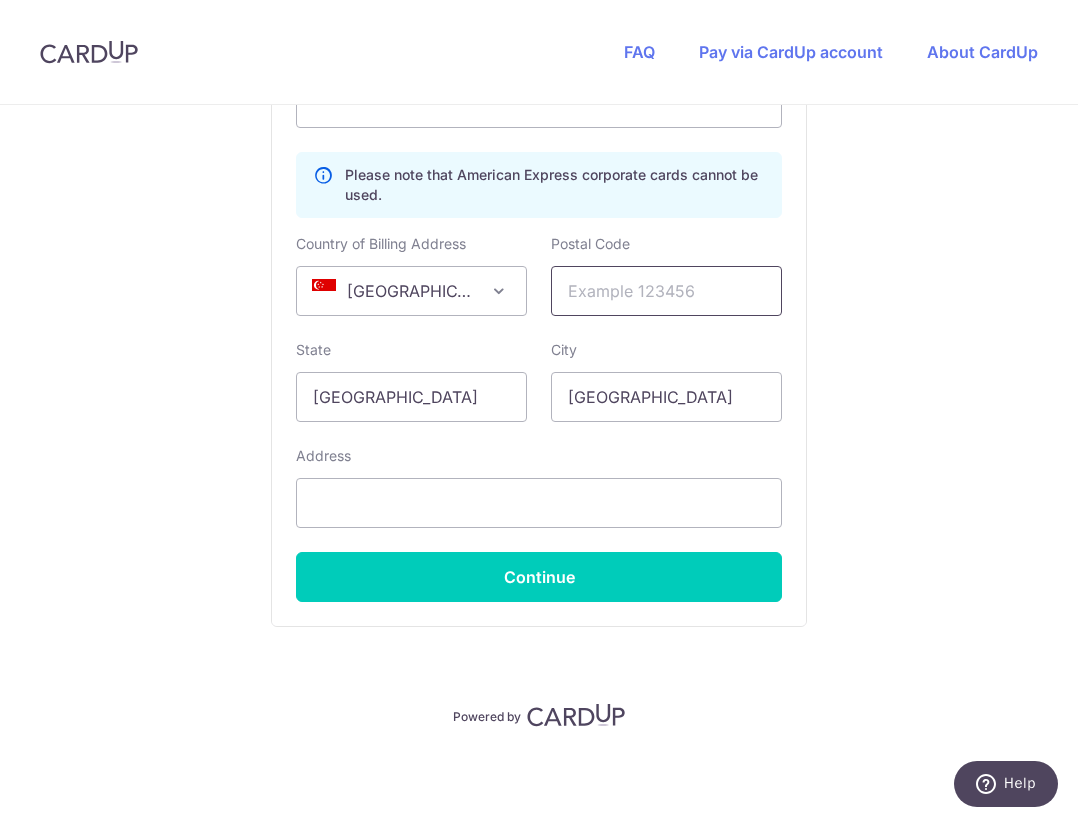 click at bounding box center [666, 291] 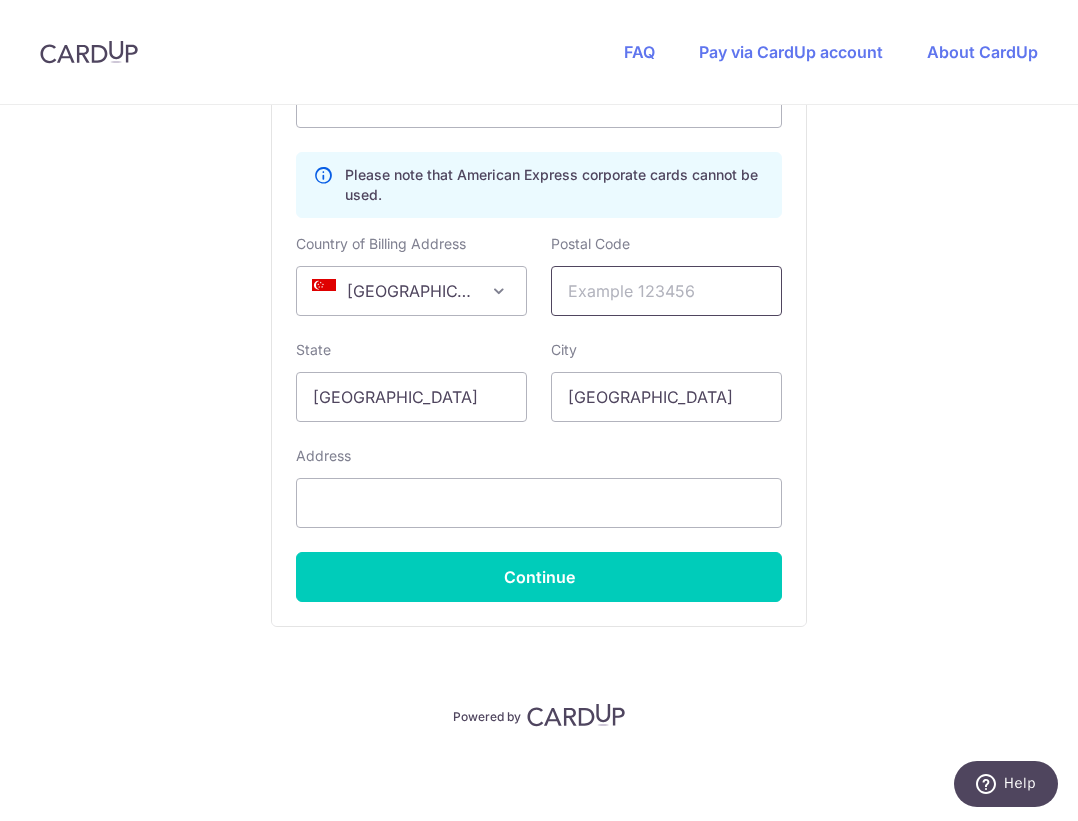 paste on "148954" 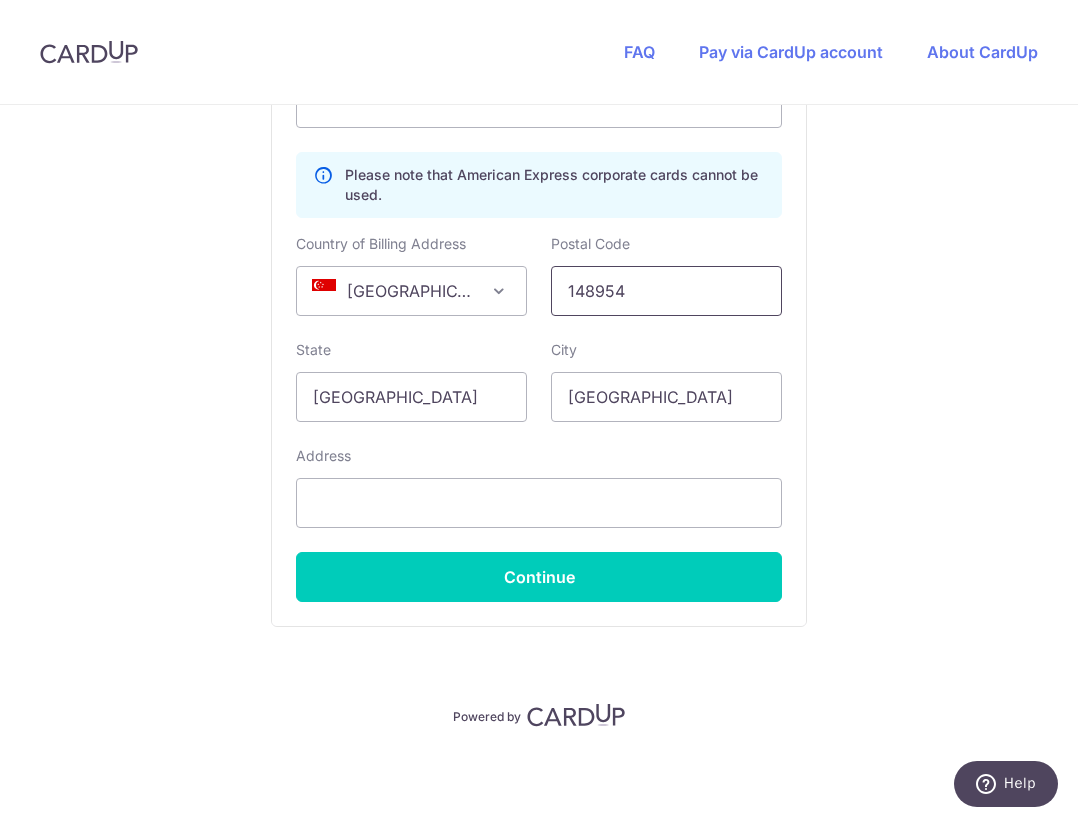 type on "148954" 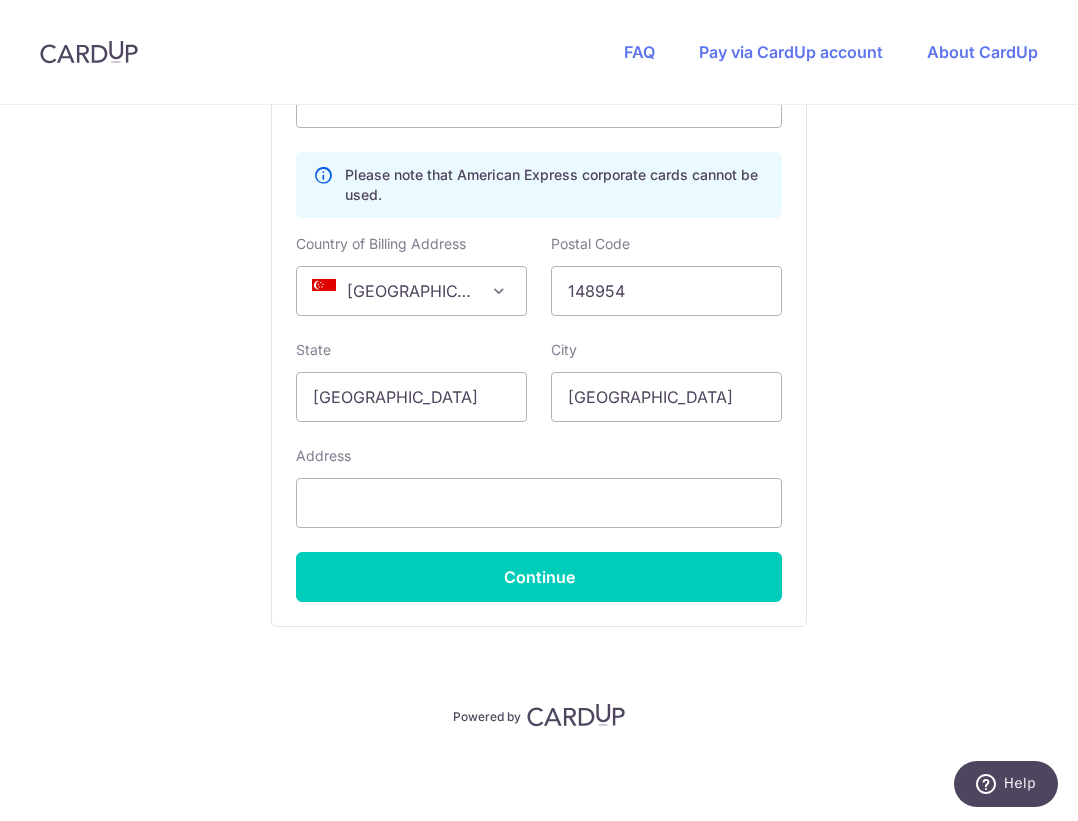 click on "You are paying
PLB REALTY PTE LTD
PLB REALTY PTE LTD uses CardUp to accept payments.
Payment details
Invoice Amount
SGD 1,816.66
Invoice No
PLB2507-039
Your details
First Name
[PERSON_NAME]
Required
Last Name
Tan
Required
Email Address
[EMAIL_ADDRESS][DOMAIN_NAME]
Please enter a valid email
Phone Number
+376" at bounding box center (539, -196) 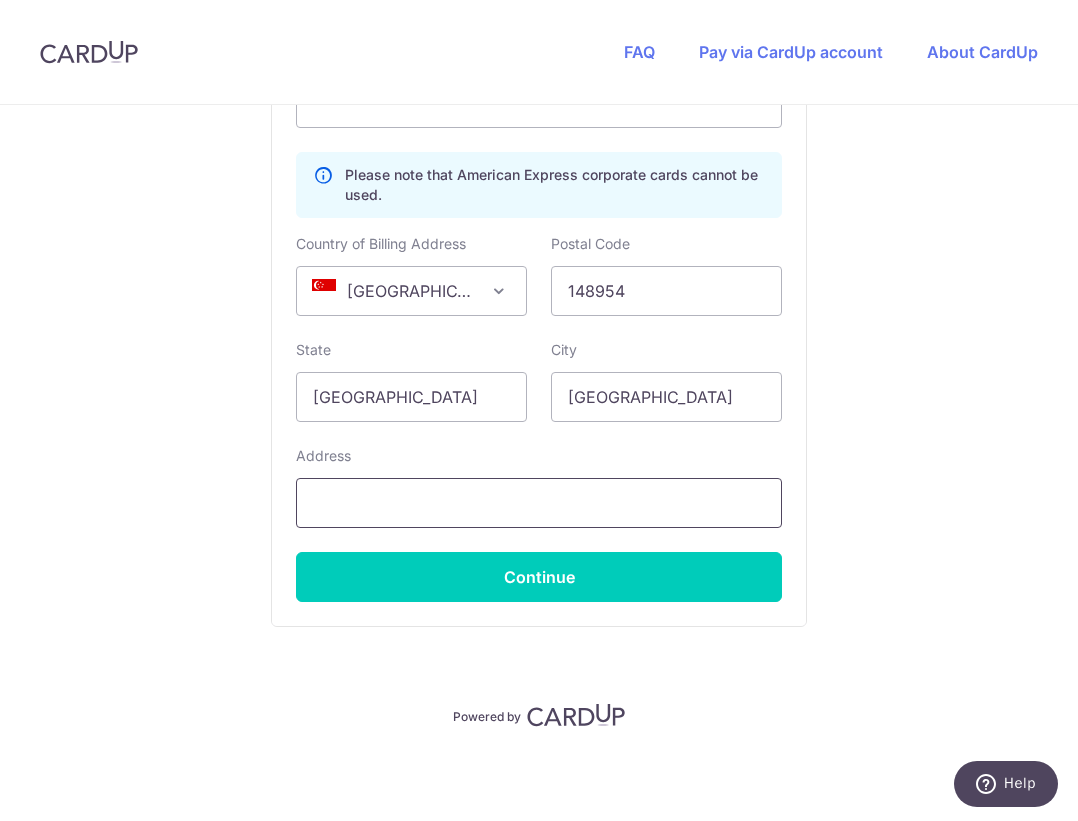 click at bounding box center [539, 503] 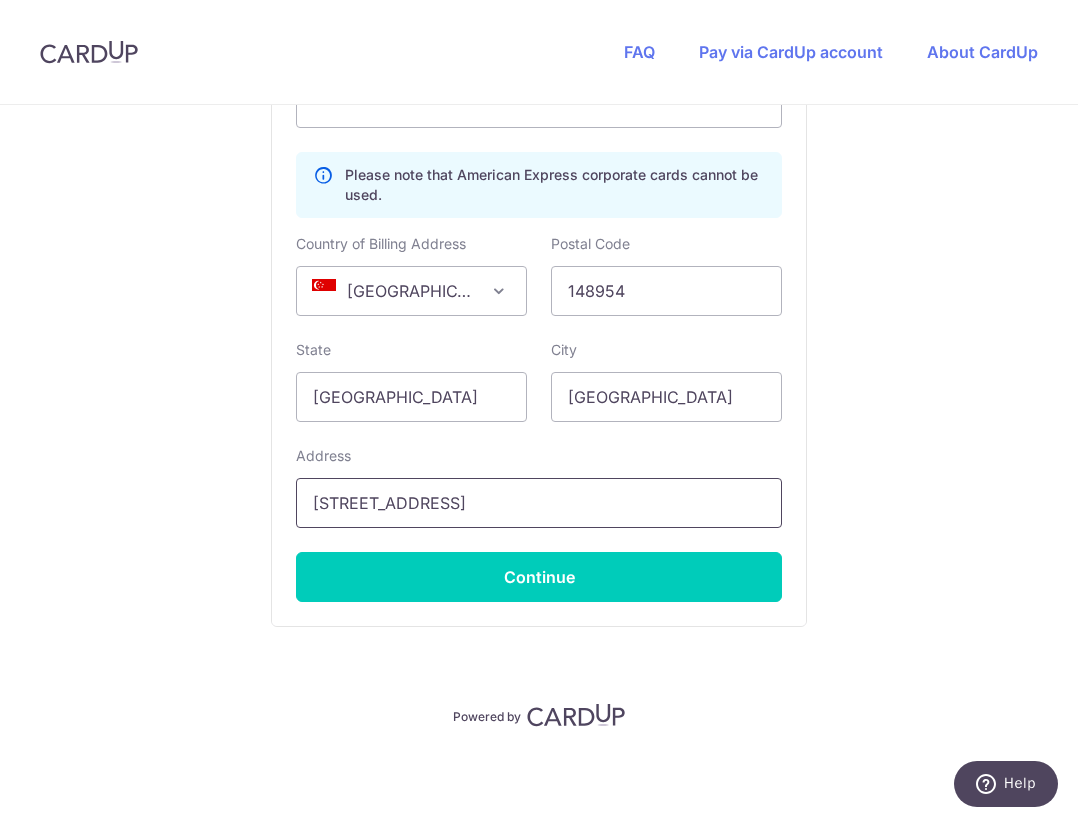 paste on "148954" 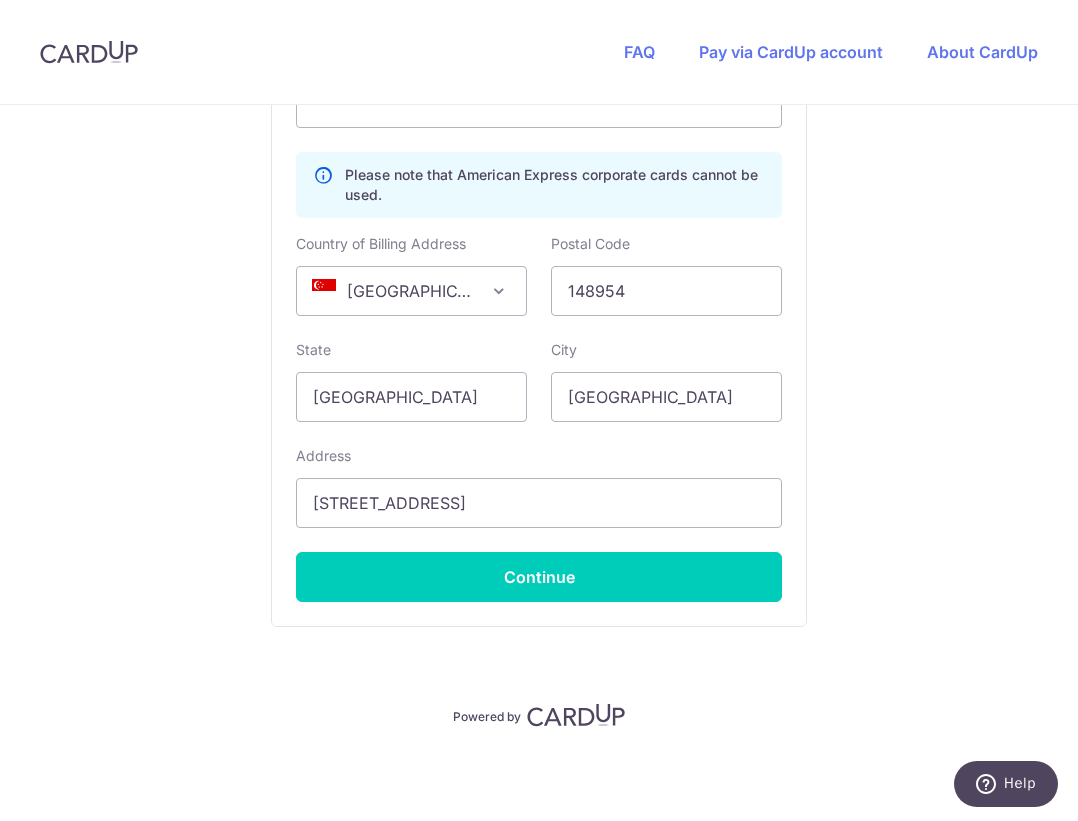 click on "You are paying
PLB REALTY PTE LTD
PLB REALTY PTE LTD uses CardUp to accept payments.
Payment details
Invoice Amount
SGD 1,816.66
Invoice No
PLB2507-039
Your details
First Name
[PERSON_NAME]
Required
Last Name
Tan
Required
Email Address
[EMAIL_ADDRESS][DOMAIN_NAME]
Please enter a valid email
Phone Number
+376" at bounding box center (539, -196) 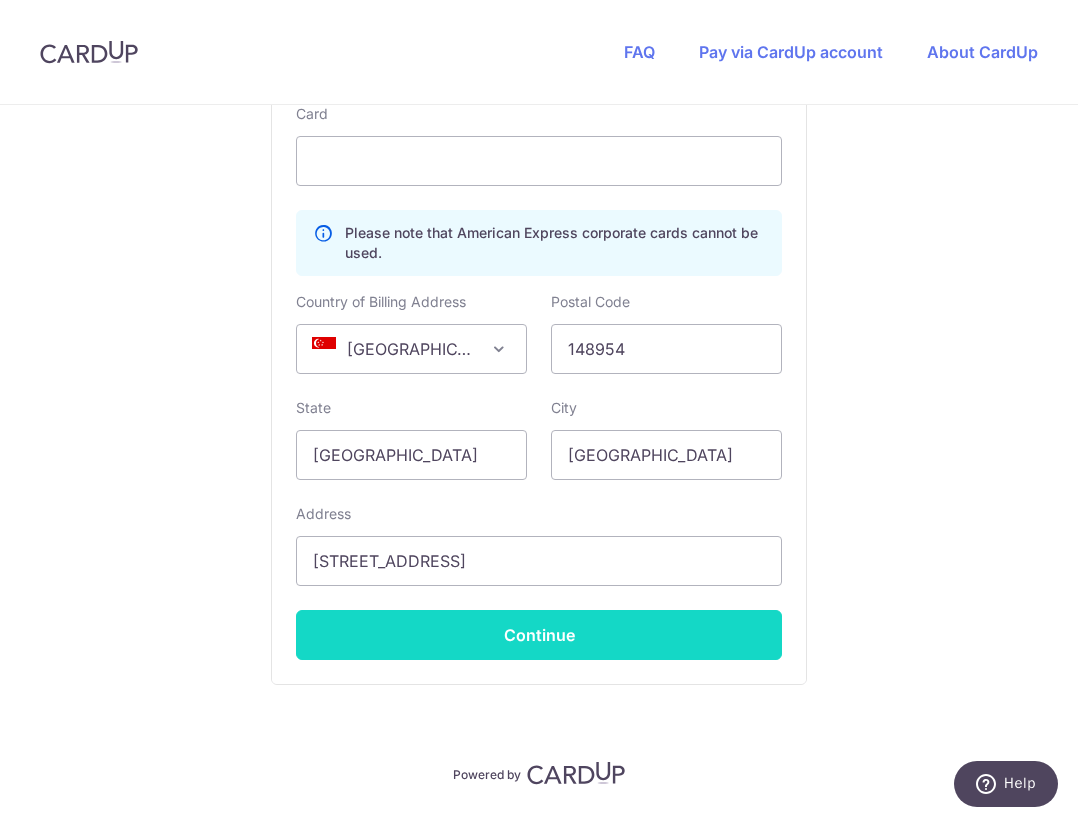 scroll, scrollTop: 1317, scrollLeft: 0, axis: vertical 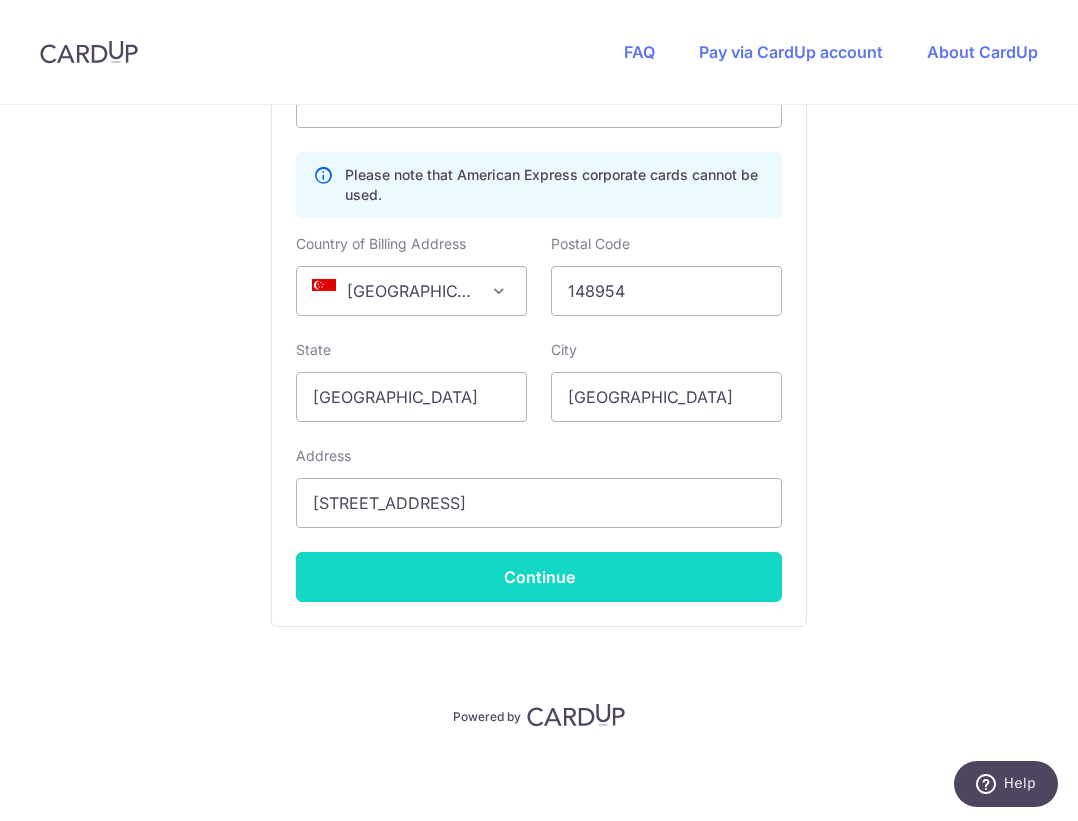 click on "Continue" at bounding box center (539, 577) 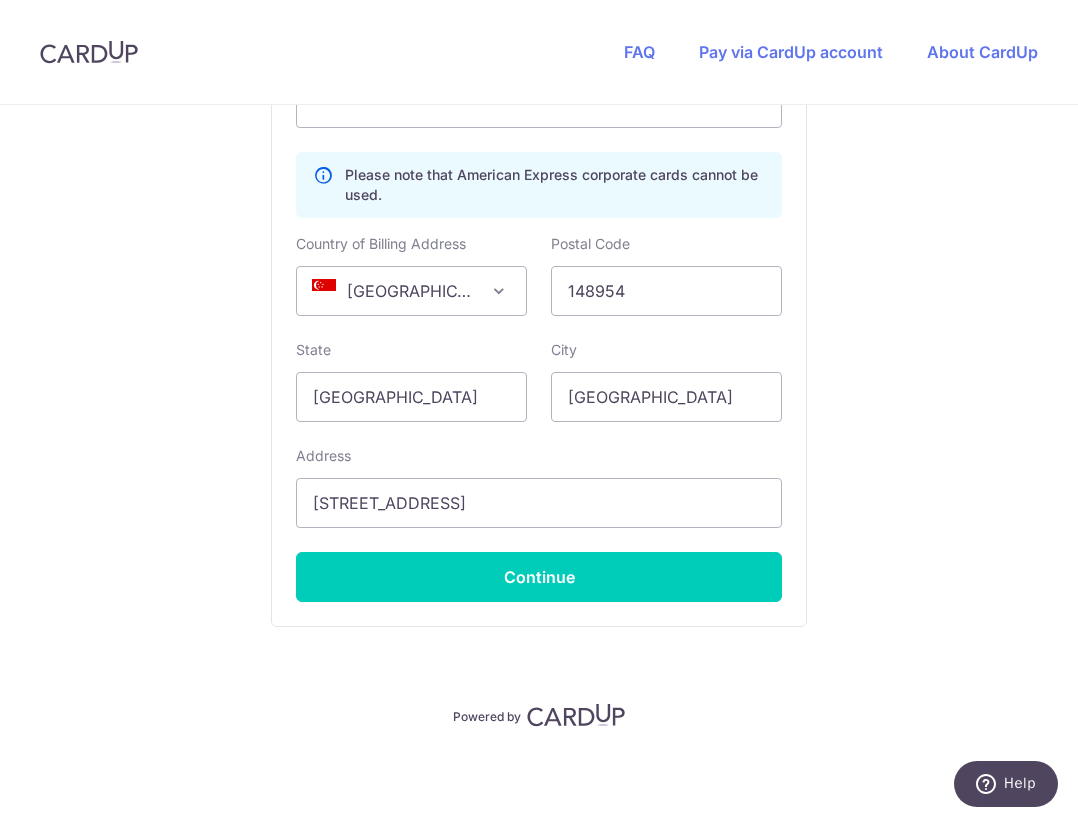 type on "**** 1345" 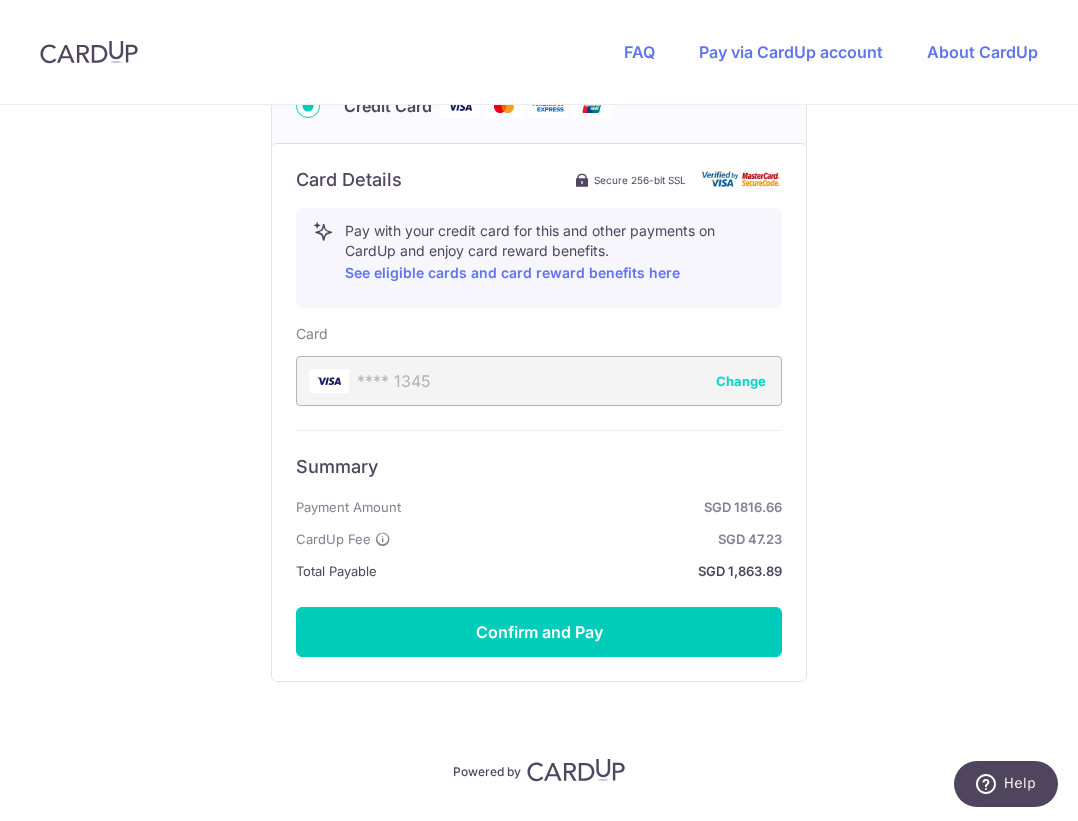 scroll, scrollTop: 1063, scrollLeft: 0, axis: vertical 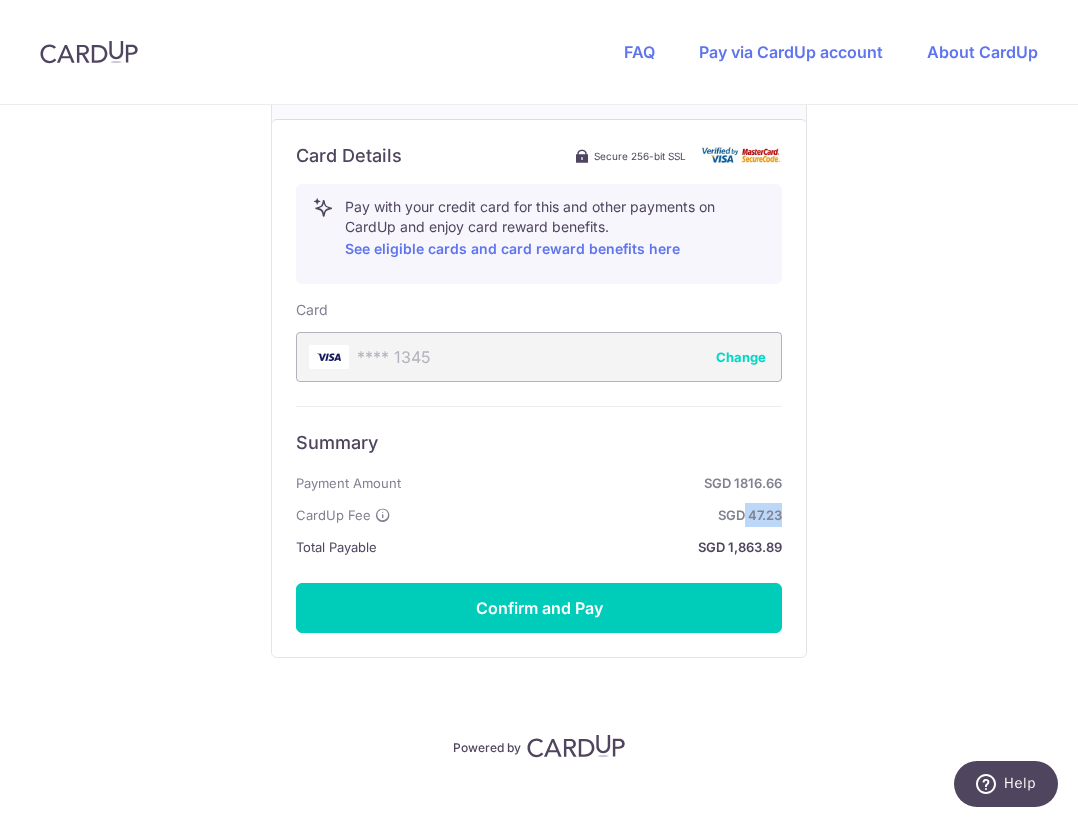 drag, startPoint x: 742, startPoint y: 521, endPoint x: 838, endPoint y: 524, distance: 96.04687 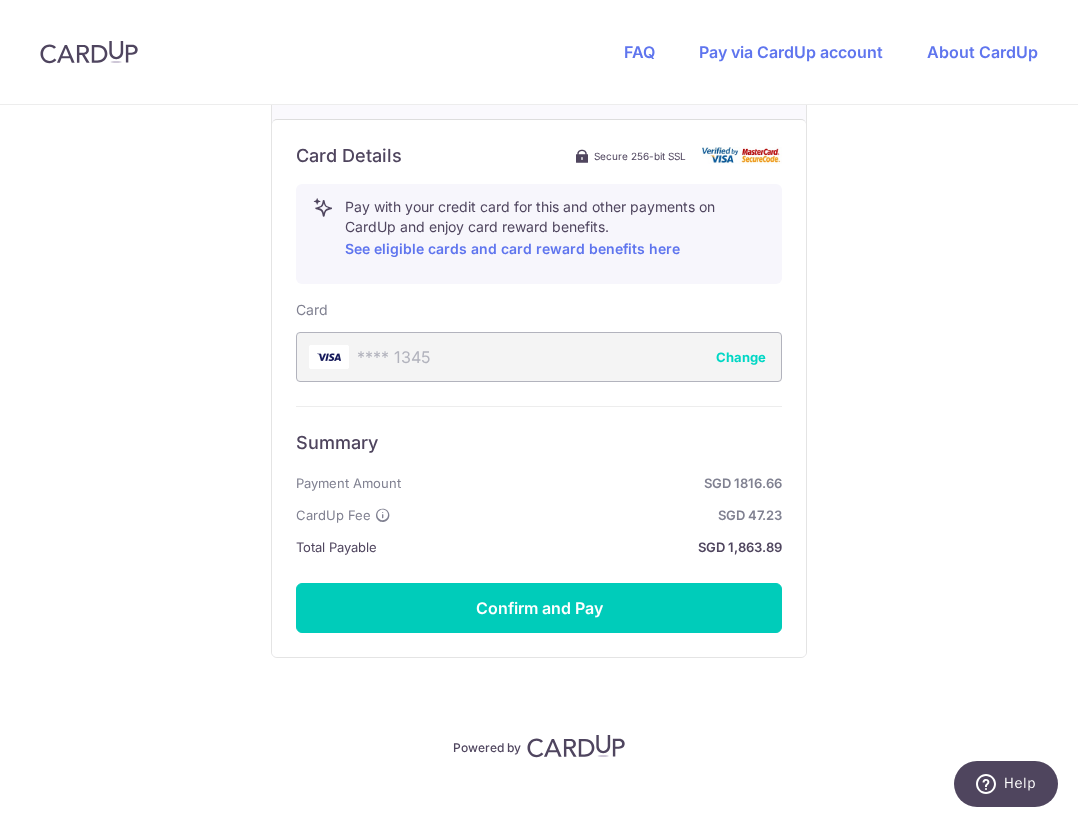 click on "You are paying
PLB REALTY PTE LTD
PLB REALTY PTE LTD uses CardUp to accept payments.
Payment details
Invoice Amount
SGD 1,816.66
Invoice No
PLB2507-039
Your details
First Name
[PERSON_NAME]
Required
Last Name
Tan
Required
Email Address
[EMAIL_ADDRESS][DOMAIN_NAME]
Please enter a valid email
Phone Number
+376" at bounding box center [539, -53] 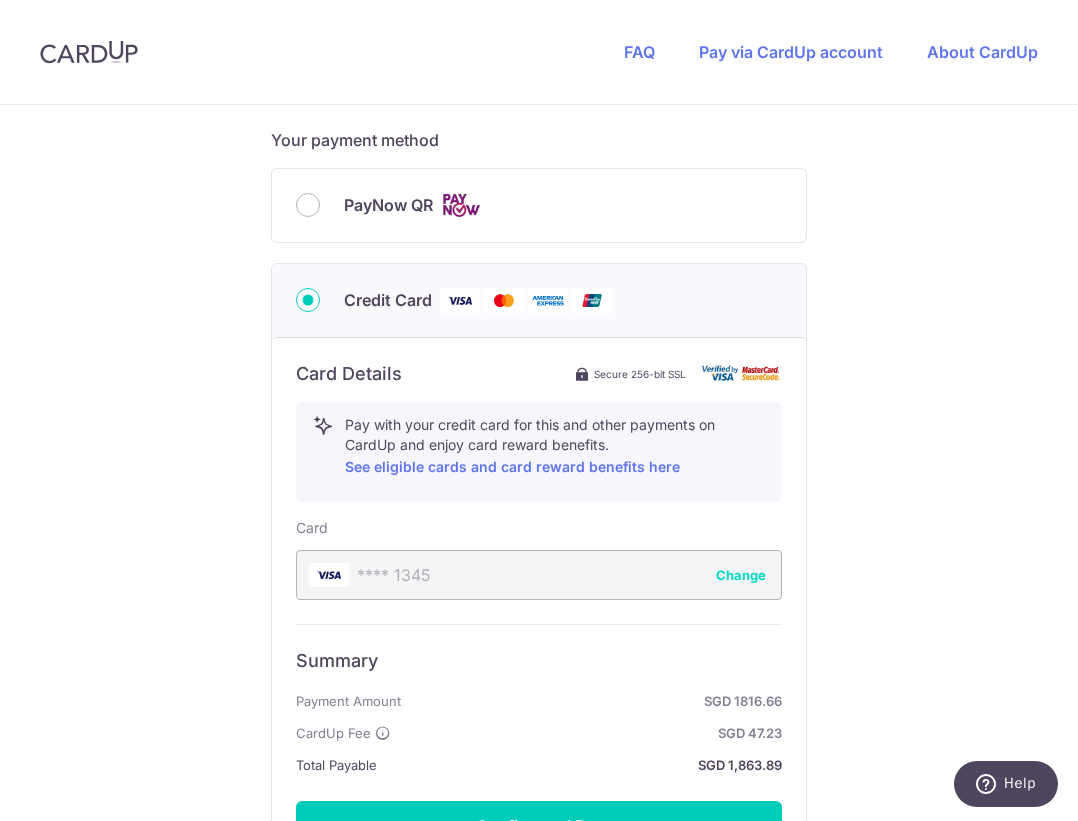 scroll, scrollTop: 655, scrollLeft: 0, axis: vertical 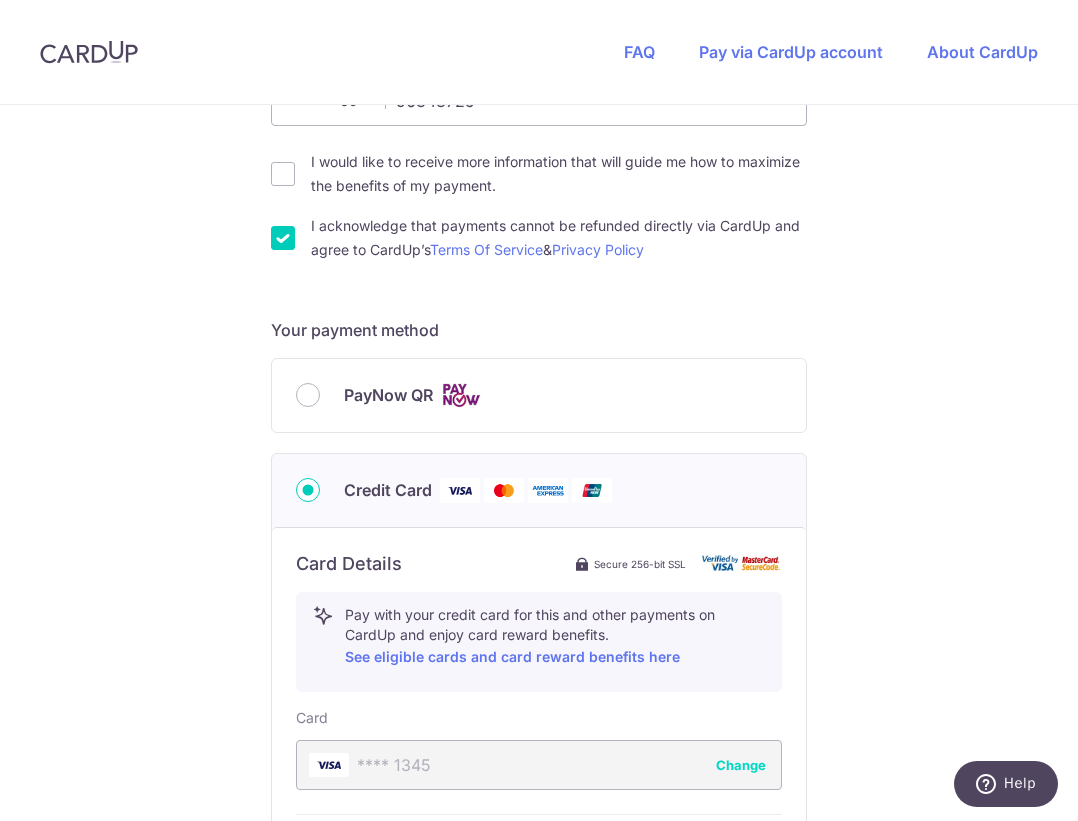click on "PayNow QR" at bounding box center (539, 395) 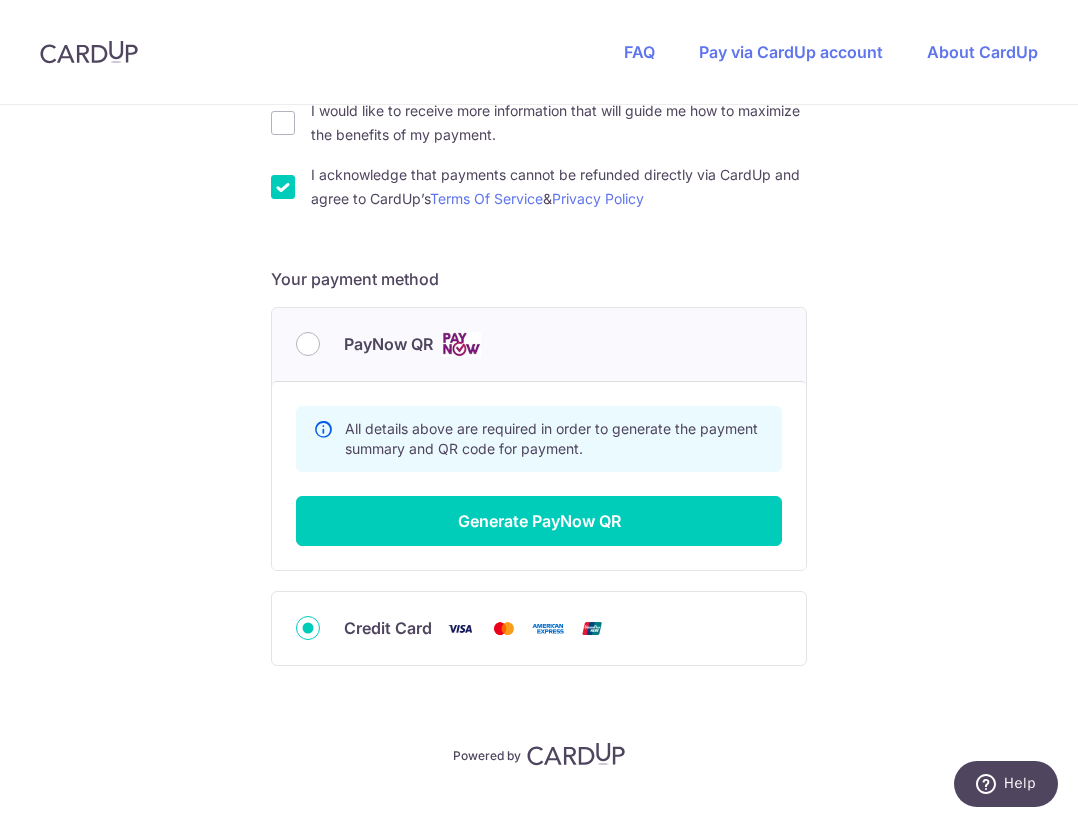 scroll, scrollTop: 745, scrollLeft: 0, axis: vertical 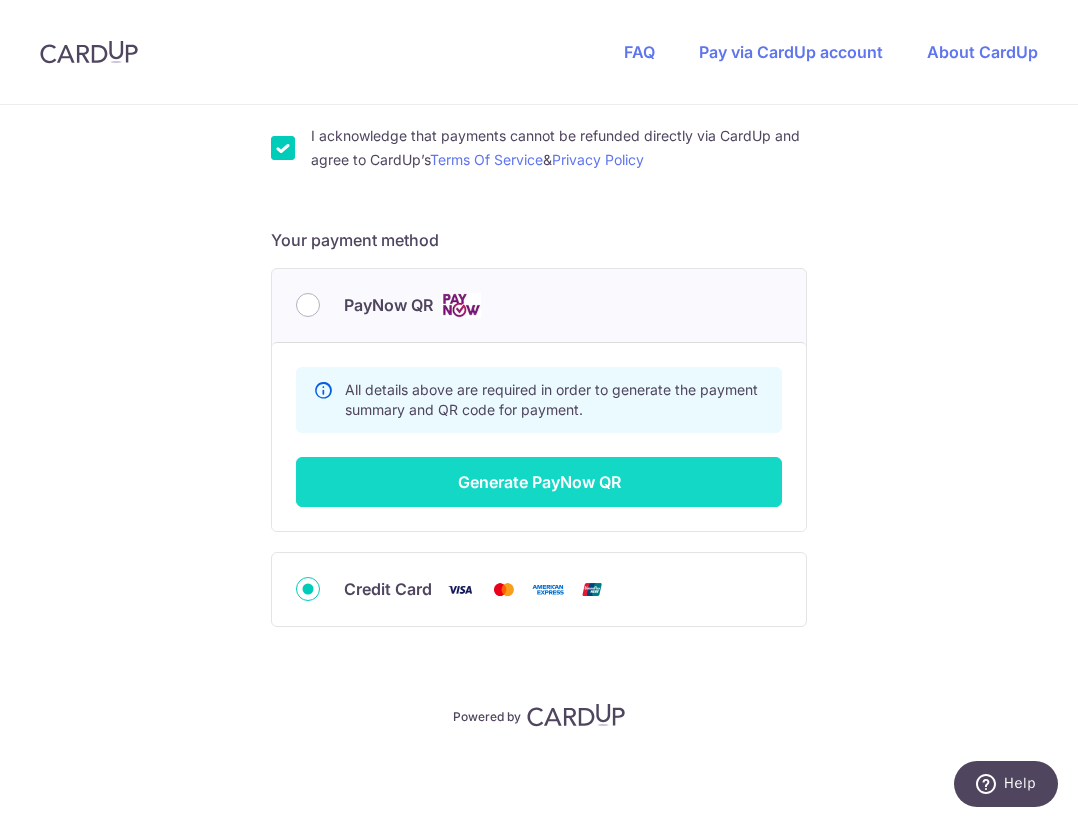 click on "Generate PayNow QR" at bounding box center (539, 482) 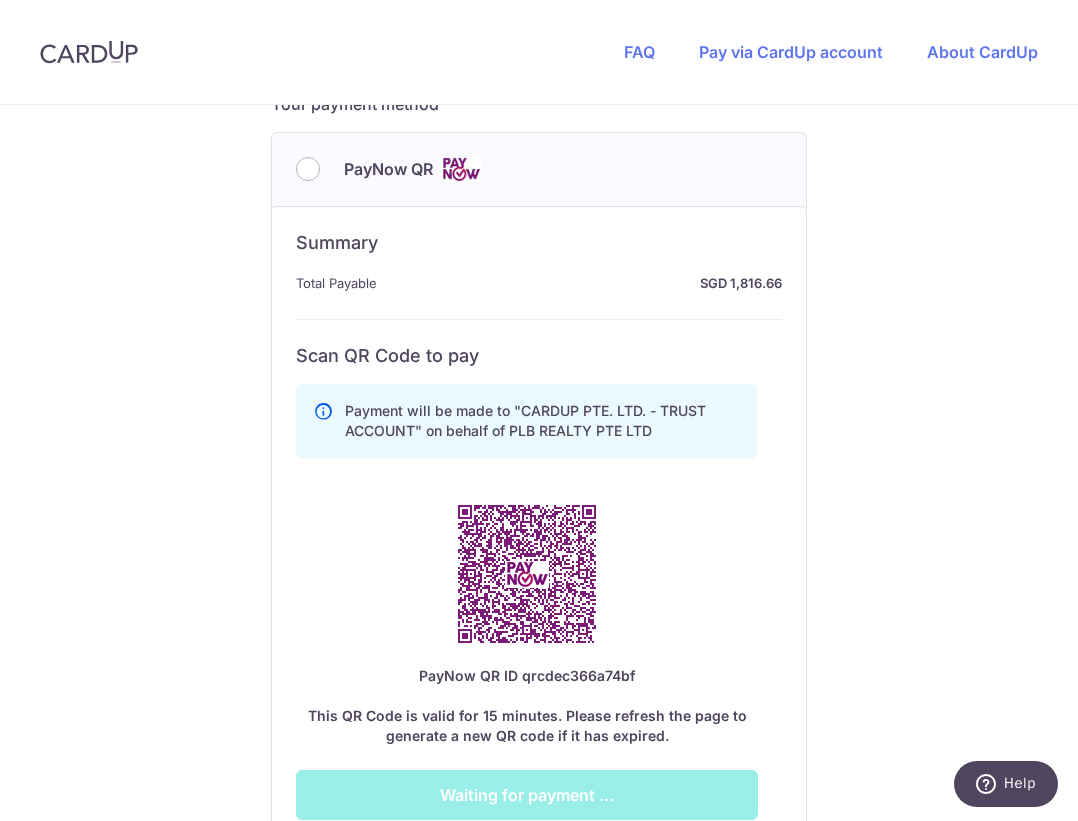 scroll, scrollTop: 847, scrollLeft: 0, axis: vertical 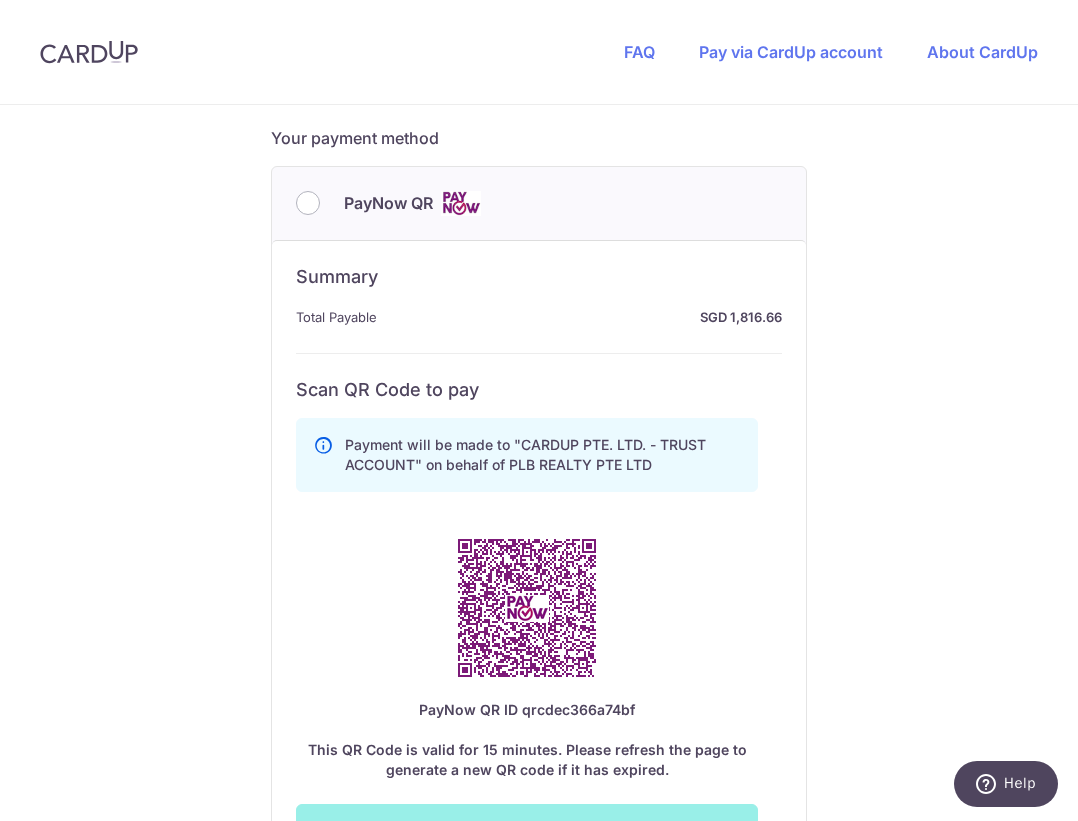 drag, startPoint x: 311, startPoint y: 215, endPoint x: 295, endPoint y: 219, distance: 16.492422 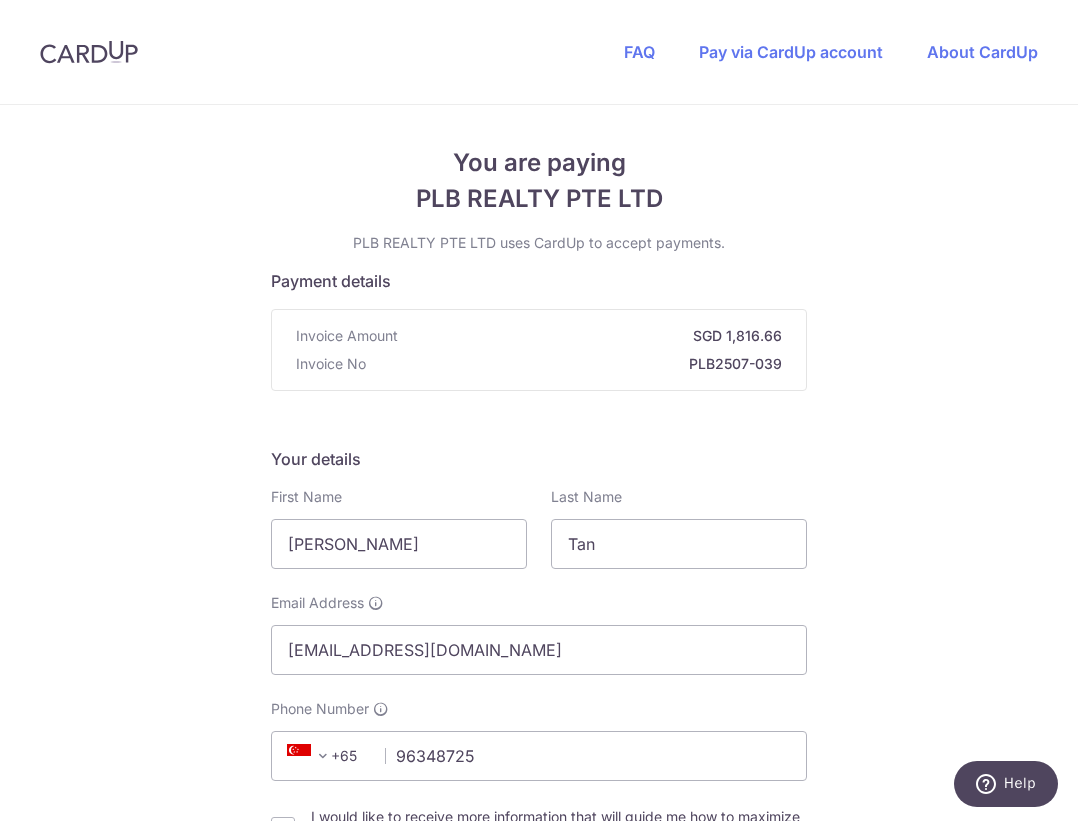scroll, scrollTop: 556, scrollLeft: 0, axis: vertical 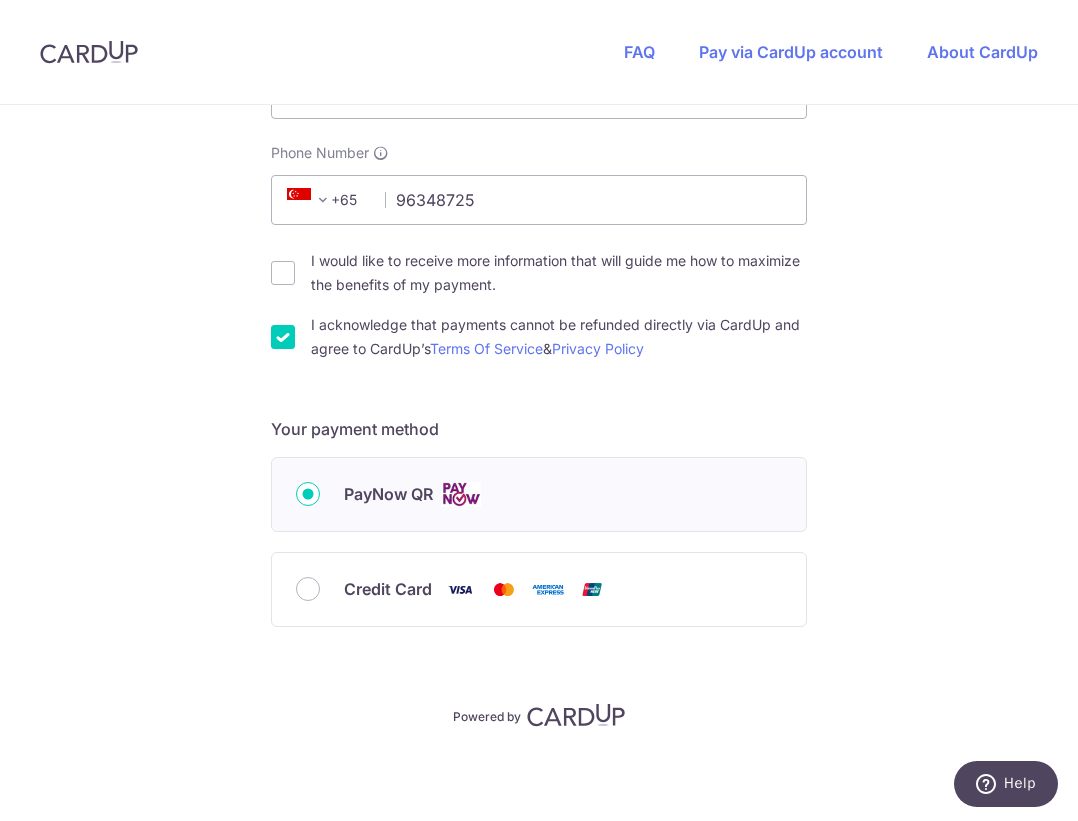 click on "PayNow QR" at bounding box center (388, 494) 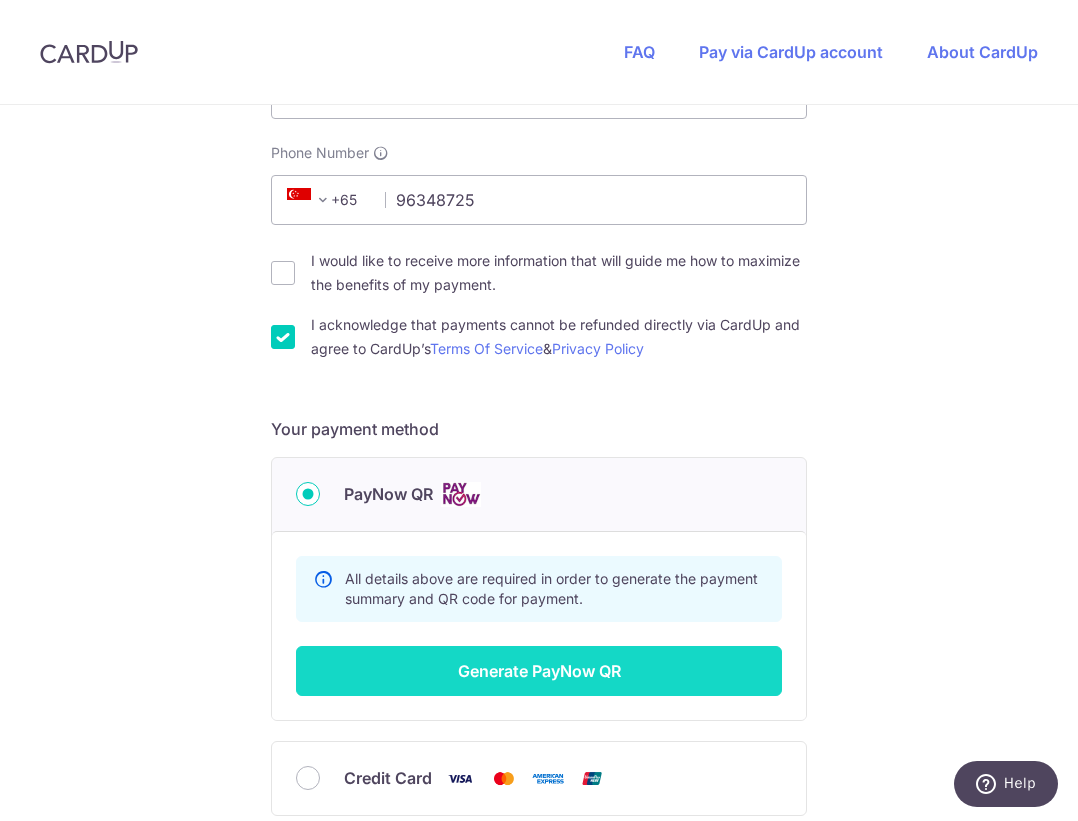 click on "Generate PayNow QR" at bounding box center (539, 671) 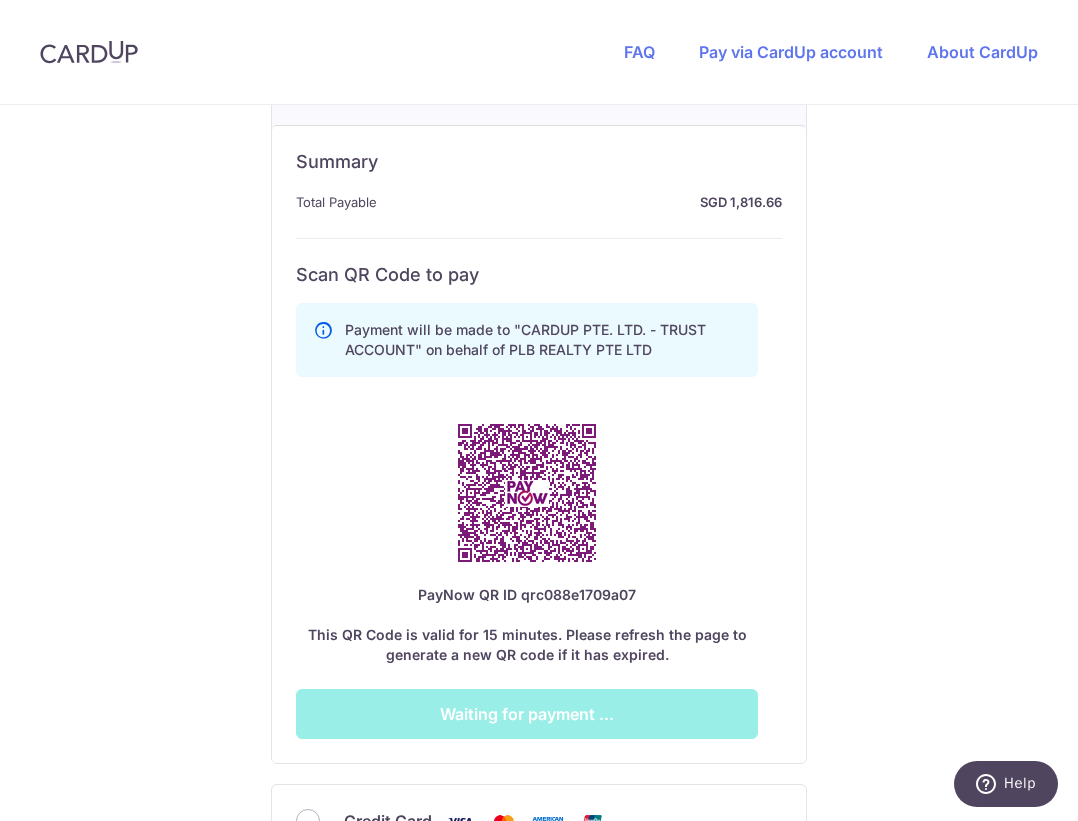 scroll, scrollTop: 964, scrollLeft: 0, axis: vertical 